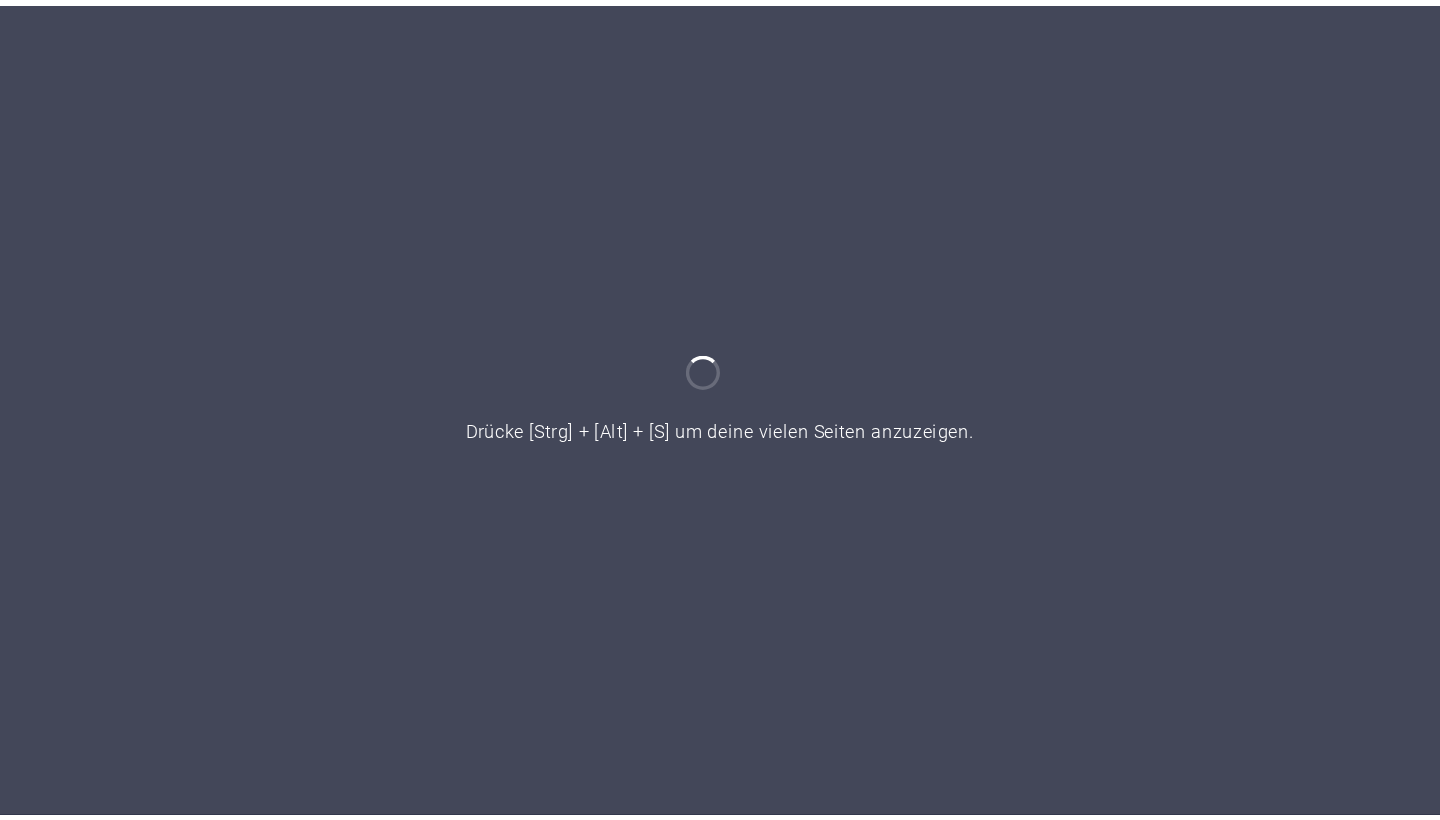 scroll, scrollTop: 0, scrollLeft: 0, axis: both 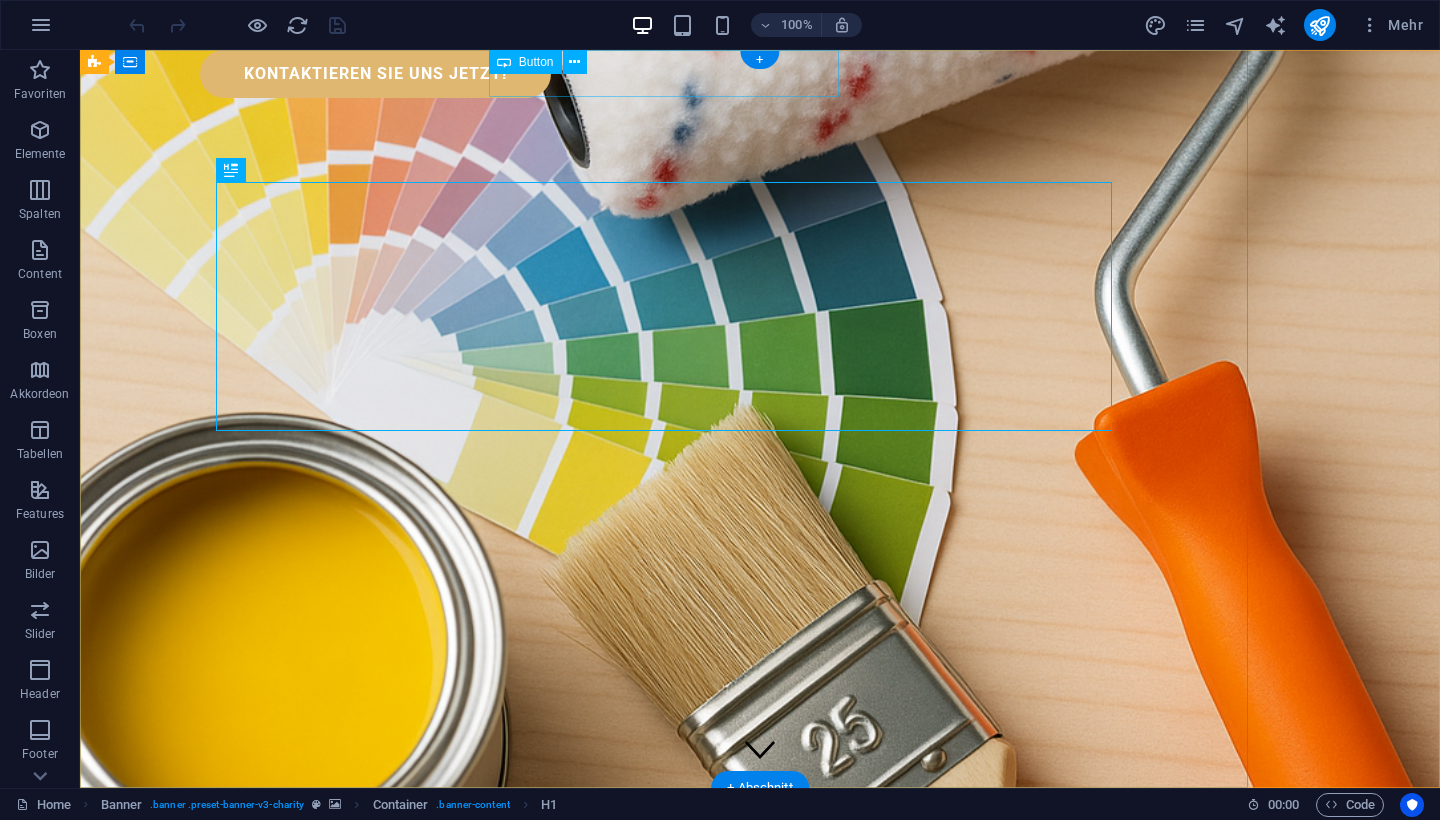 click on "Kontaktieren Sie uns jetzt!" at bounding box center (375, 74) 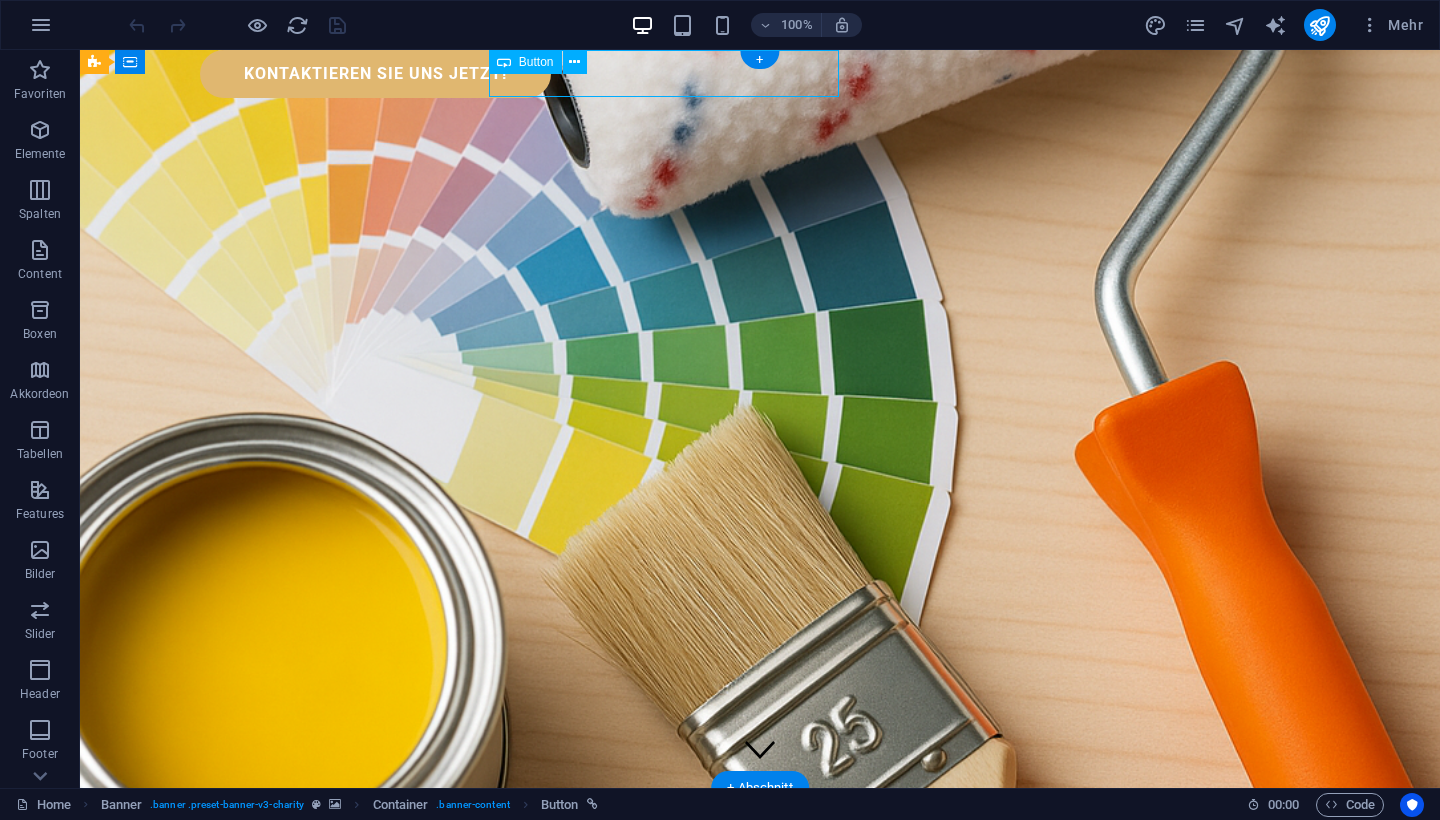 click on "Kontaktieren Sie uns jetzt!" at bounding box center (375, 74) 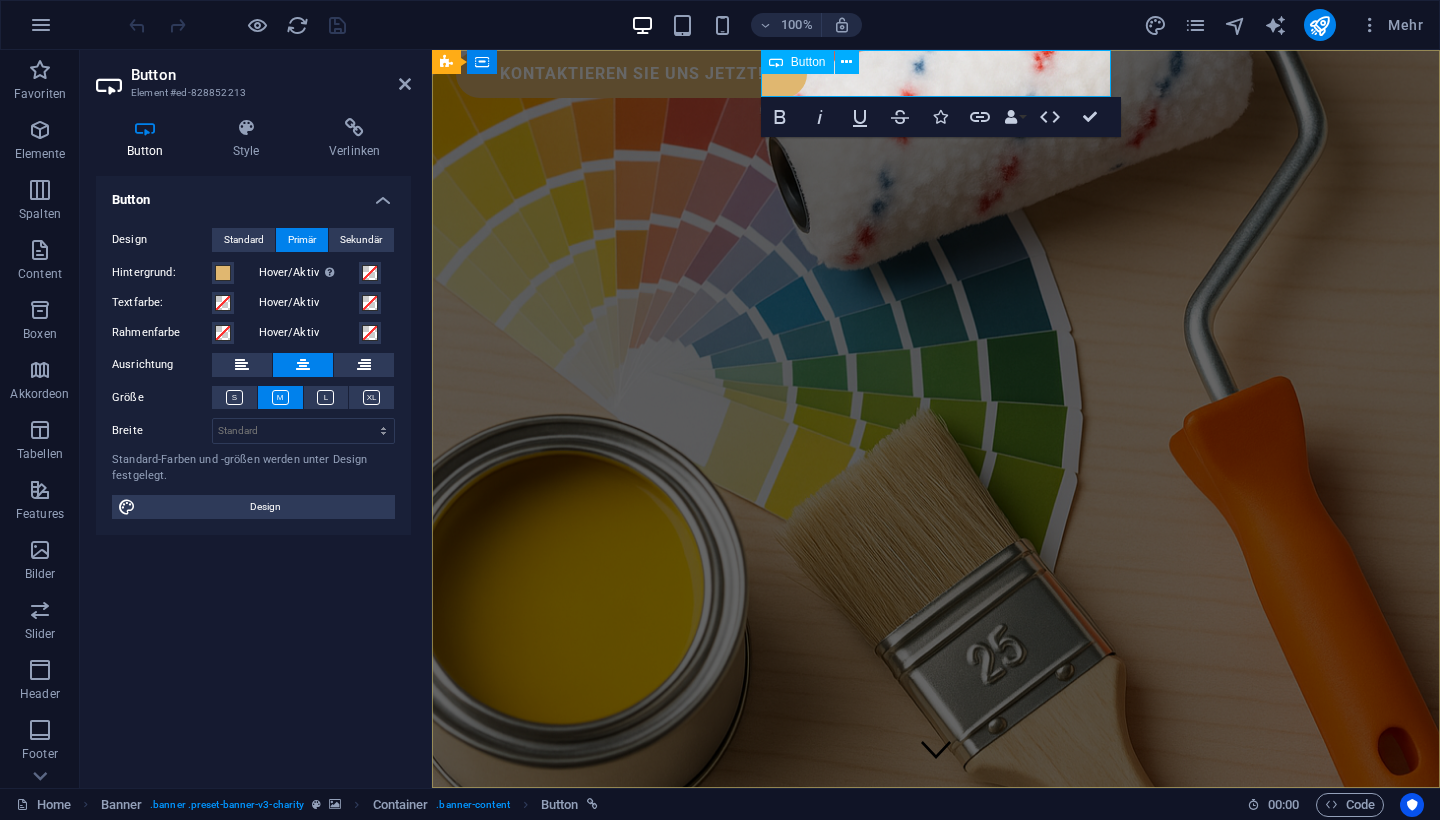 click on "Kontaktieren Sie uns jetzt!" at bounding box center (631, 74) 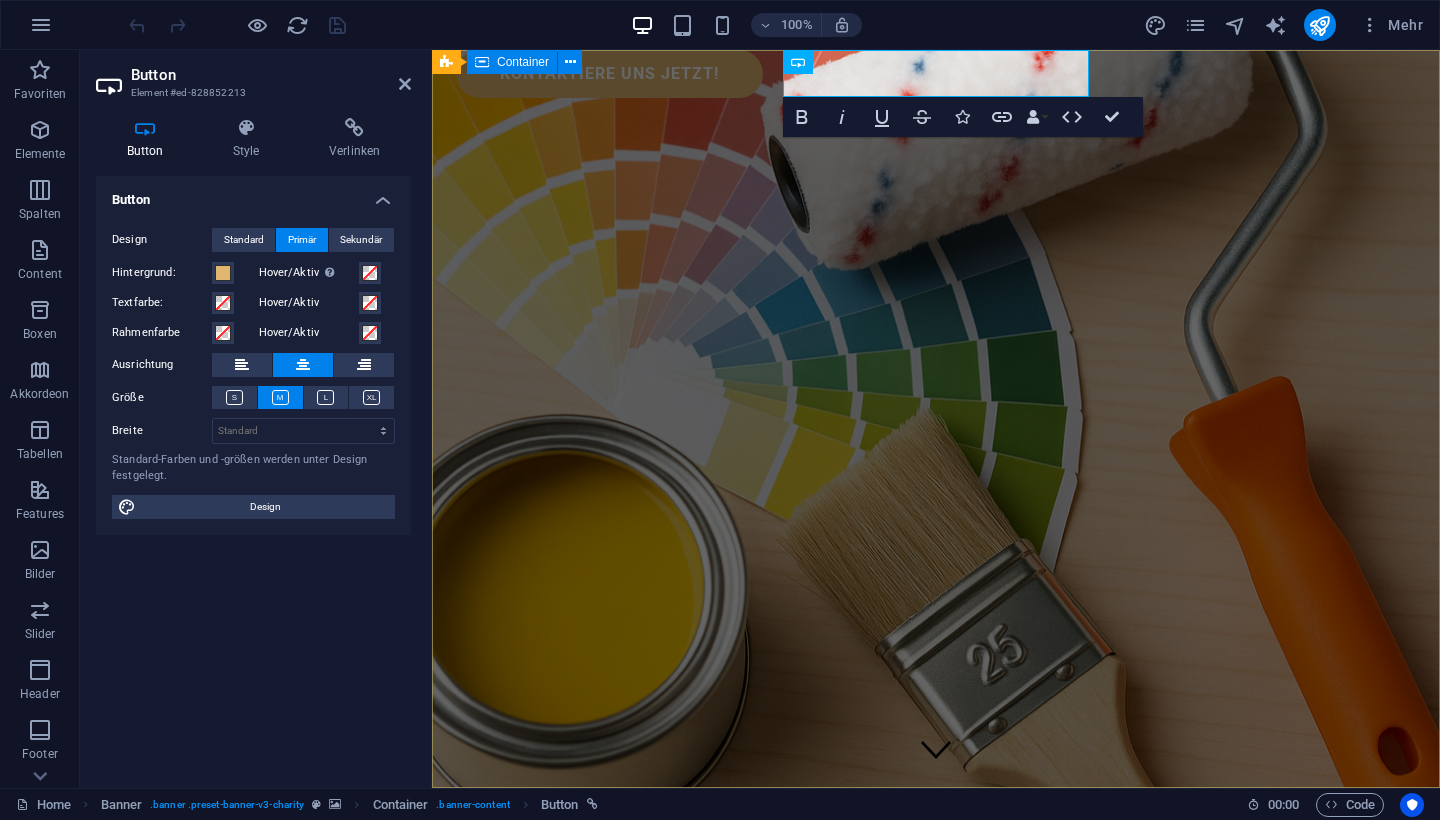 click on "Kontaktiere uns jetzt! MALER- & OBERFLÄCHENTECHNIK MIT SERVICEPLUS   Zuverlässig. Flexibel. Sauber.   Wenn andere  Feierabend machen, fangen wir für  Sie an." at bounding box center (936, 1088) 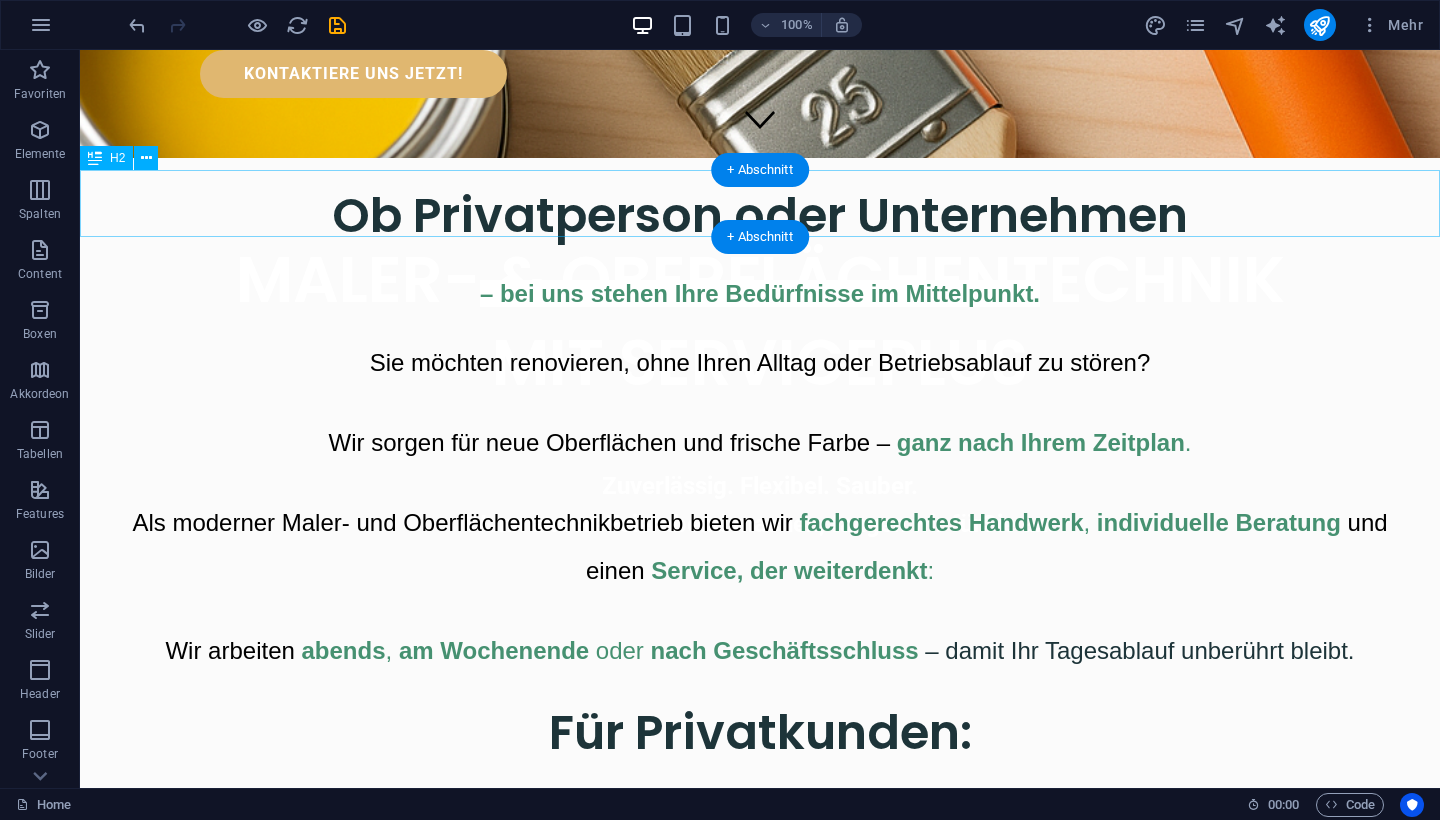 scroll, scrollTop: 657, scrollLeft: 0, axis: vertical 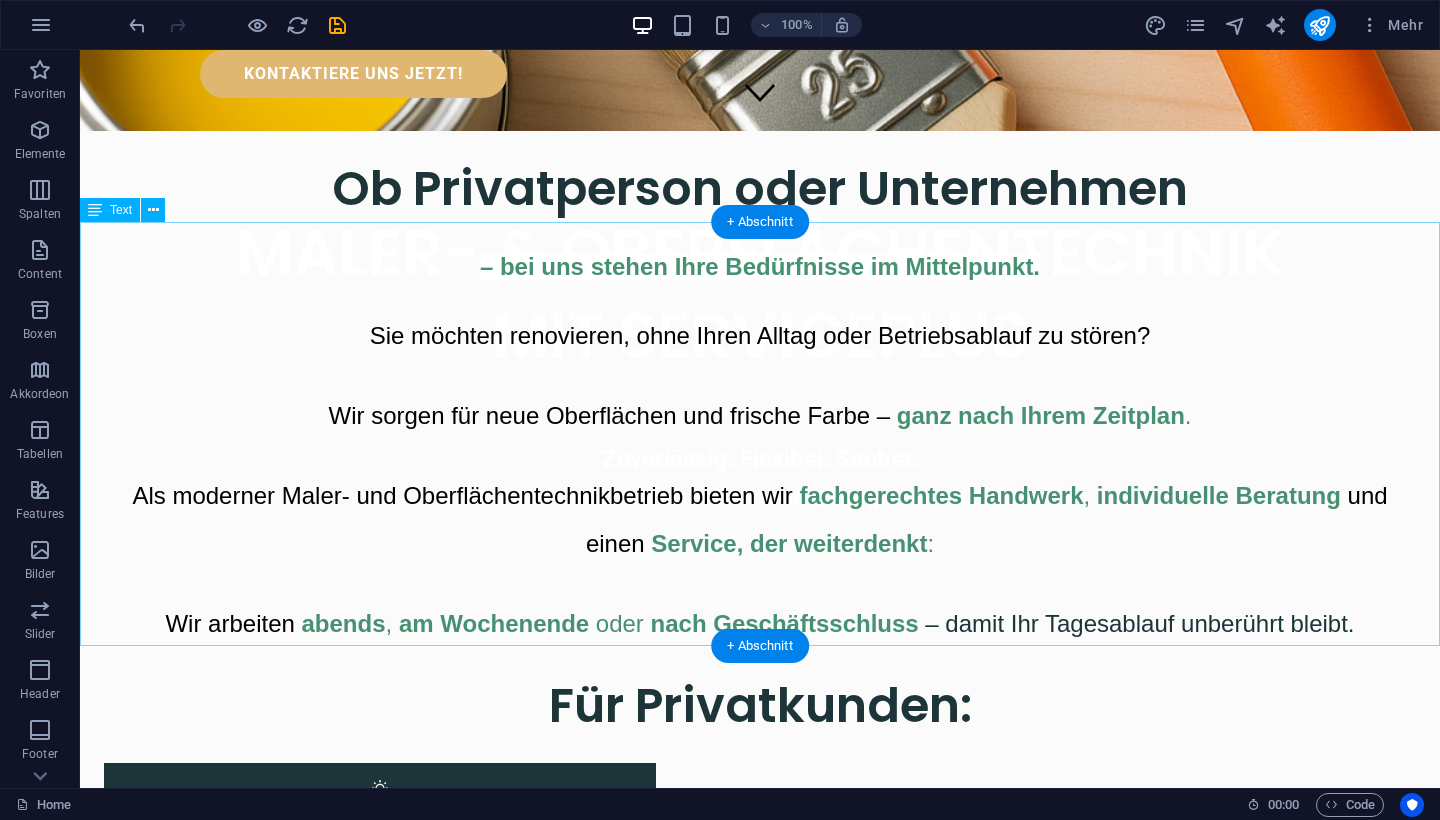click on "– bei uns stehen Ihre Bedürfnisse im Mittelpunkt. Sie möchten renovieren, ohne Ihren Alltag oder Betriebsablauf zu stören?  Wir sorgen für neue Oberflächen und frische Farbe –   ganz nach Ihrem Zeitplan . Als moderner Maler- und Oberflächentechnikbetrieb bieten wir   fachgerechtes Handwerk ,   individuelle Beratung   und einen   Service, der weiterdenkt : Wir arbeiten   abends ,   am Wochenende   oder   nach Geschäftsschluss   – damit Ihr Tagesablauf unberührt bleibt." at bounding box center (760, 435) 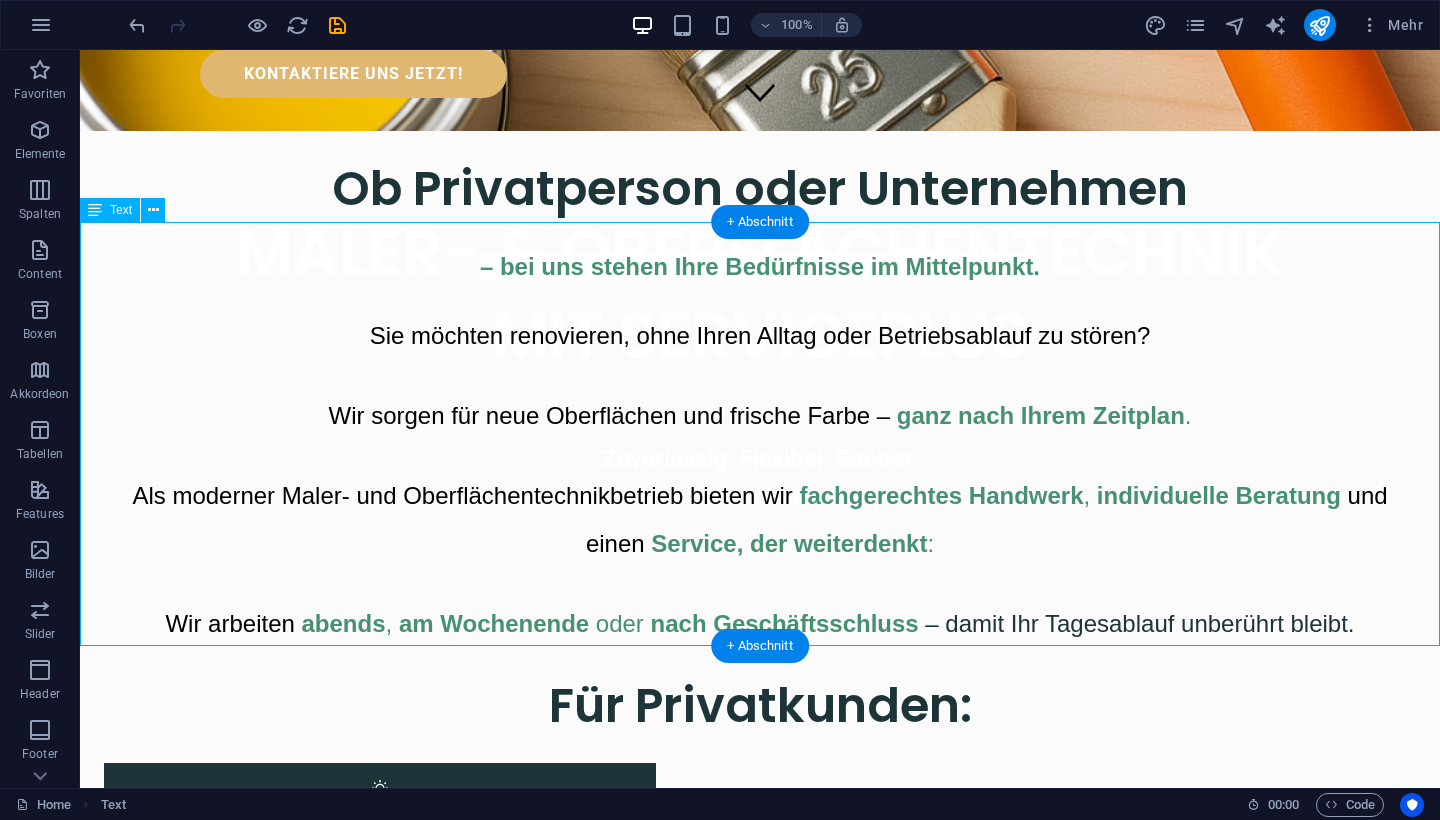 click on "– bei uns stehen Ihre Bedürfnisse im Mittelpunkt. Sie möchten renovieren, ohne Ihren Alltag oder Betriebsablauf zu stören?  Wir sorgen für neue Oberflächen und frische Farbe –   ganz nach Ihrem Zeitplan . Als moderner Maler- und Oberflächentechnikbetrieb bieten wir   fachgerechtes Handwerk ,   individuelle Beratung   und einen   Service, der weiterdenkt : Wir arbeiten   abends ,   am Wochenende   oder   nach Geschäftsschluss   – damit Ihr Tagesablauf unberührt bleibt." at bounding box center [760, 435] 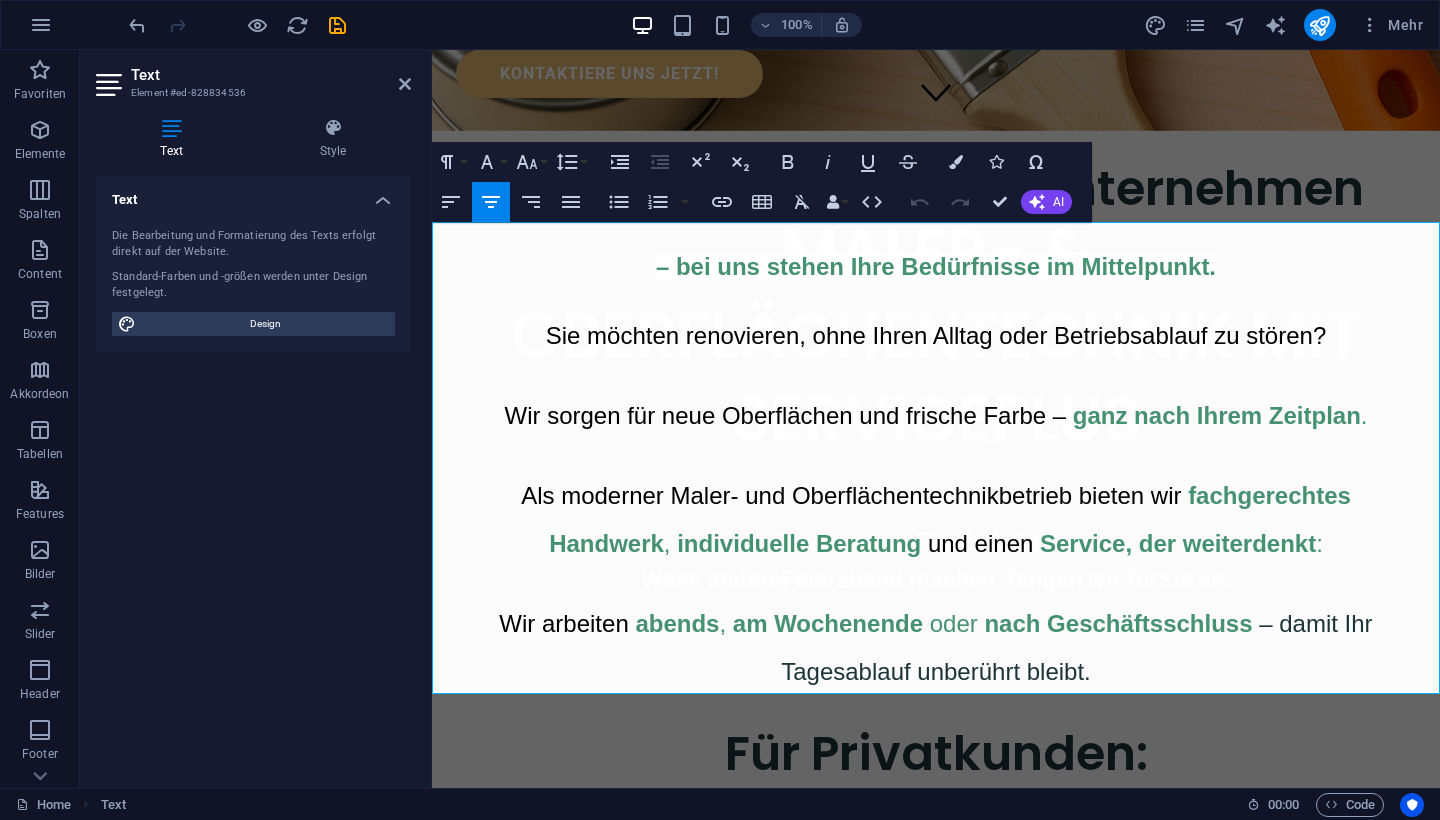 click on "Wir arbeiten" at bounding box center [563, 623] 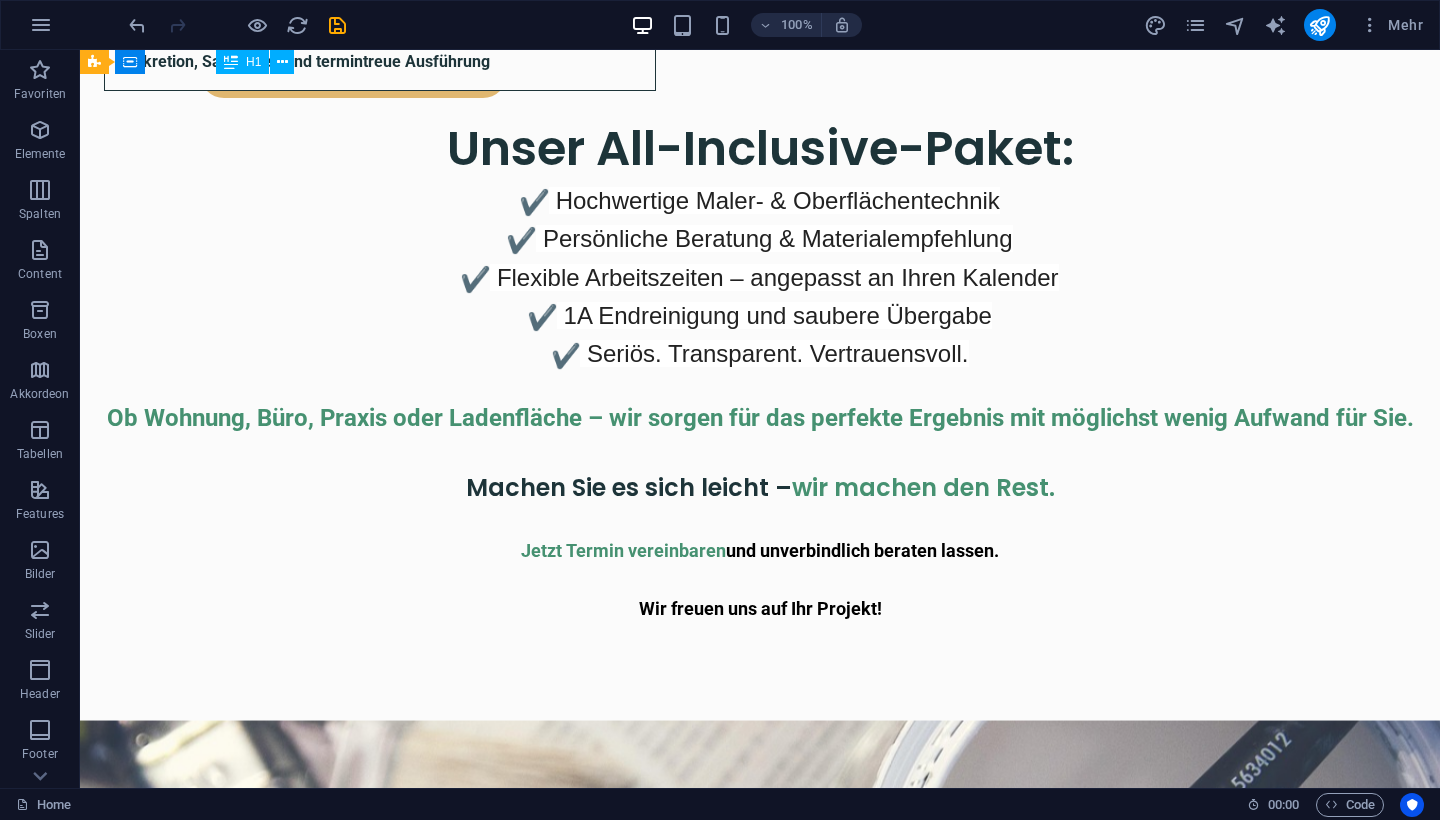 scroll, scrollTop: 2349, scrollLeft: 0, axis: vertical 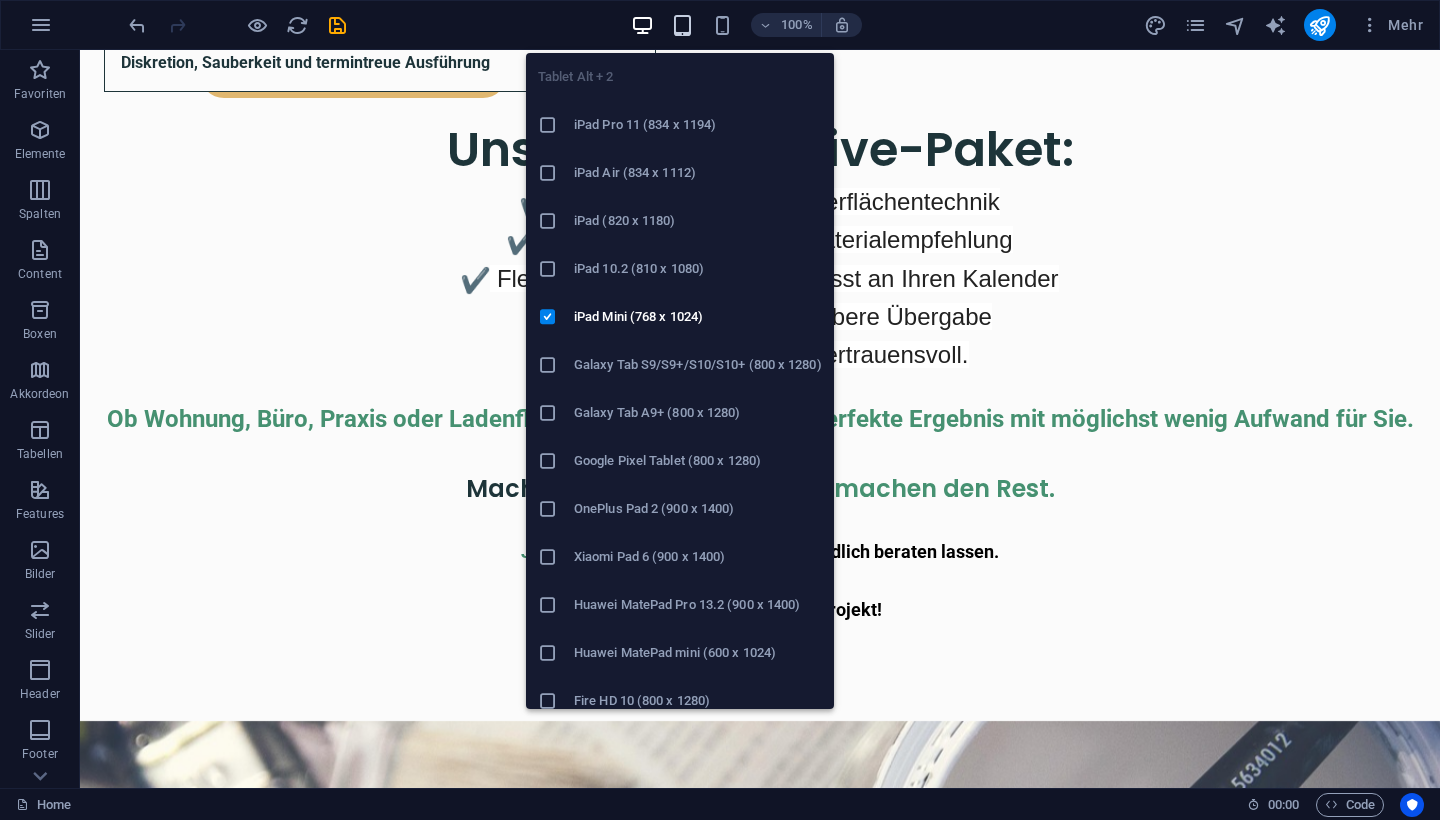 click at bounding box center [682, 25] 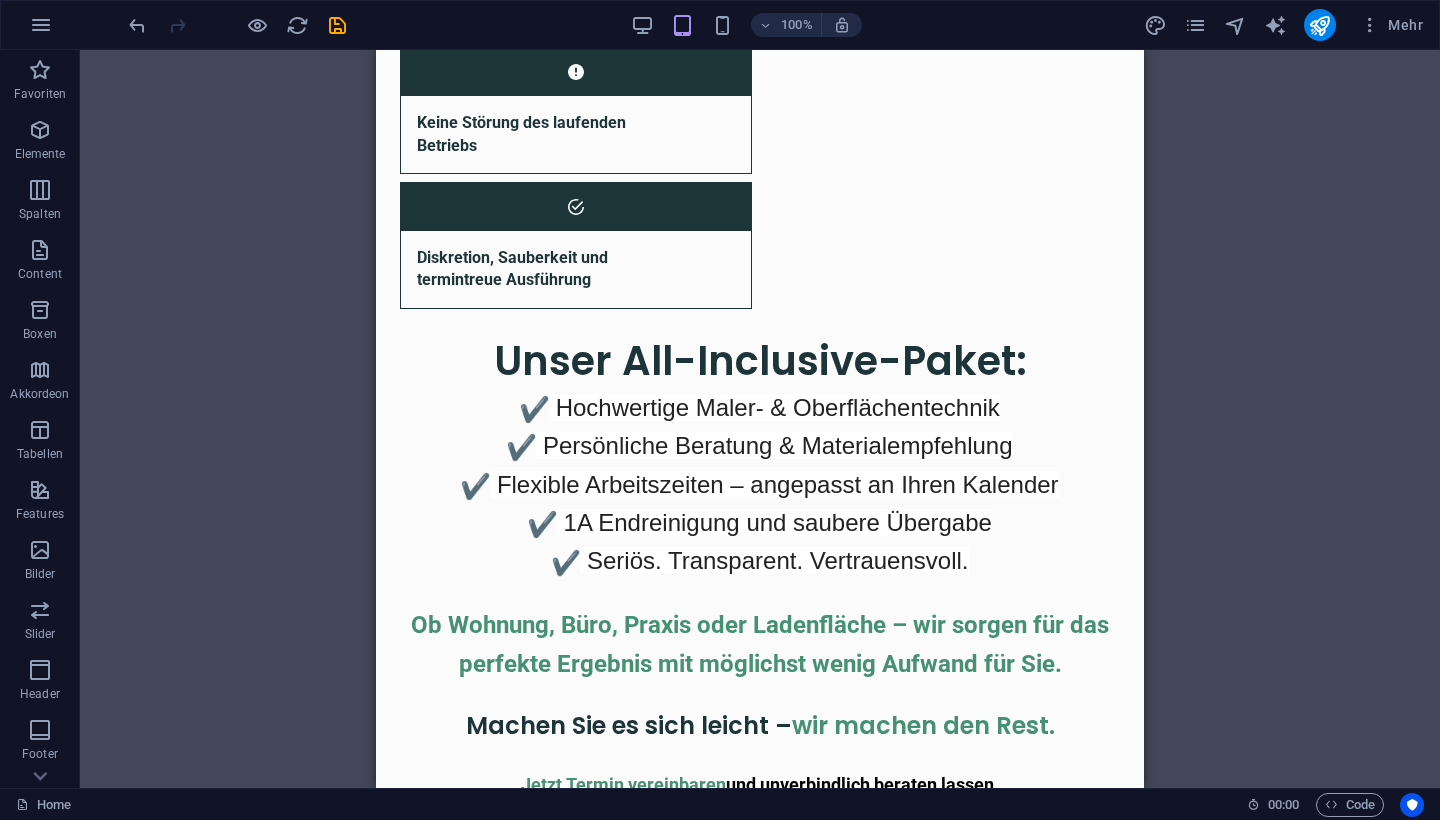 scroll, scrollTop: 2470, scrollLeft: 0, axis: vertical 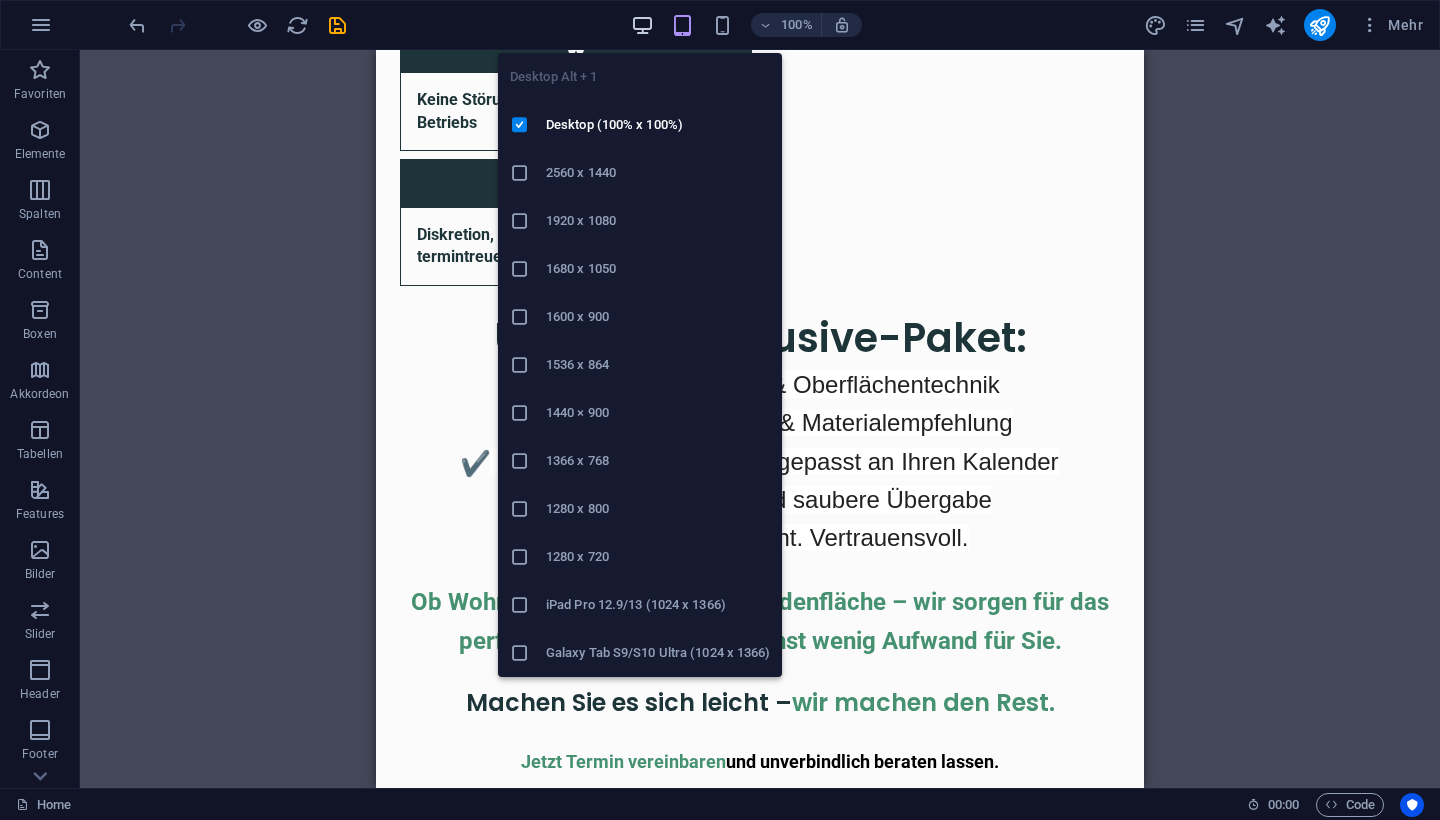 click at bounding box center [642, 25] 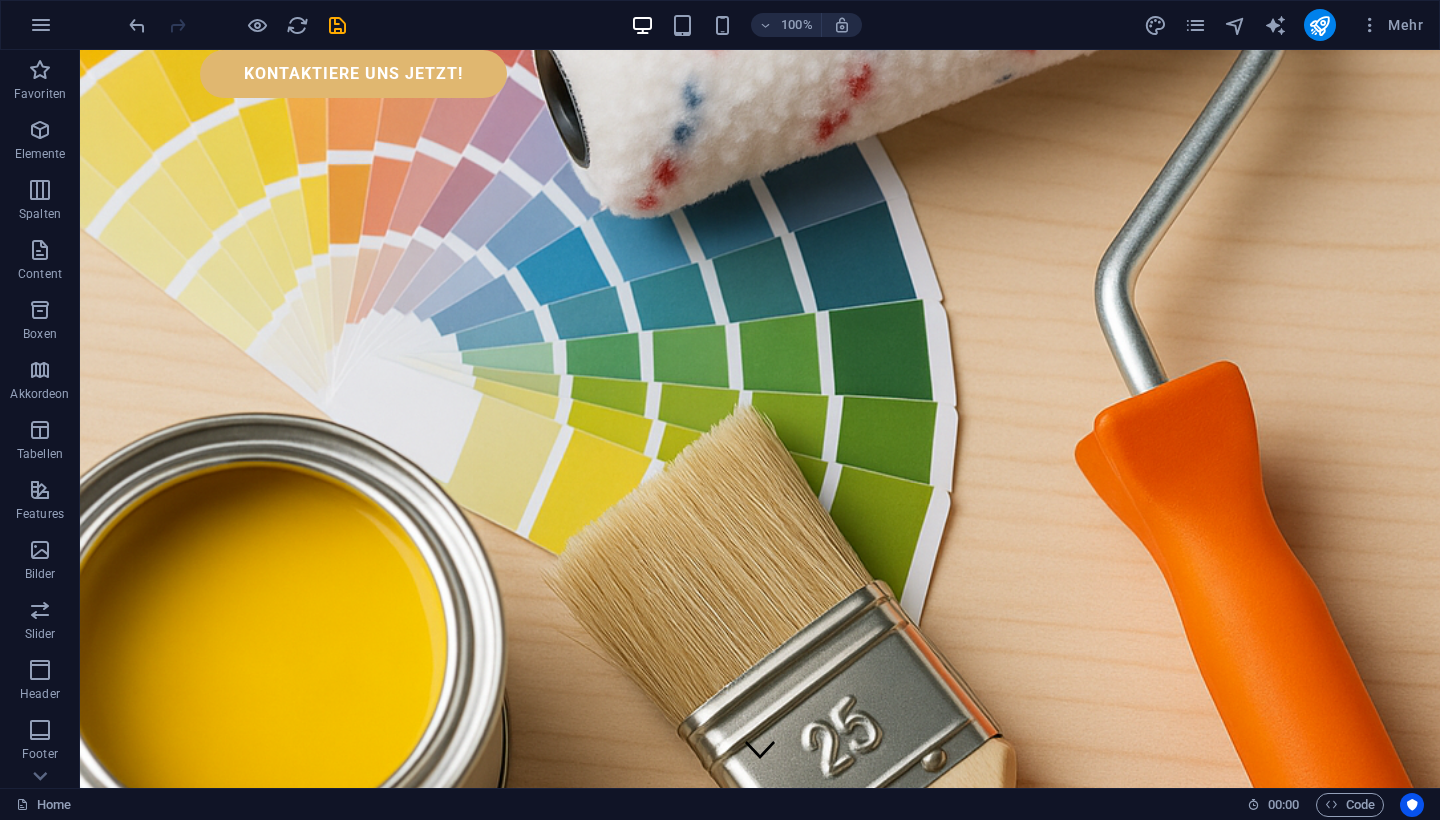 scroll, scrollTop: 0, scrollLeft: 0, axis: both 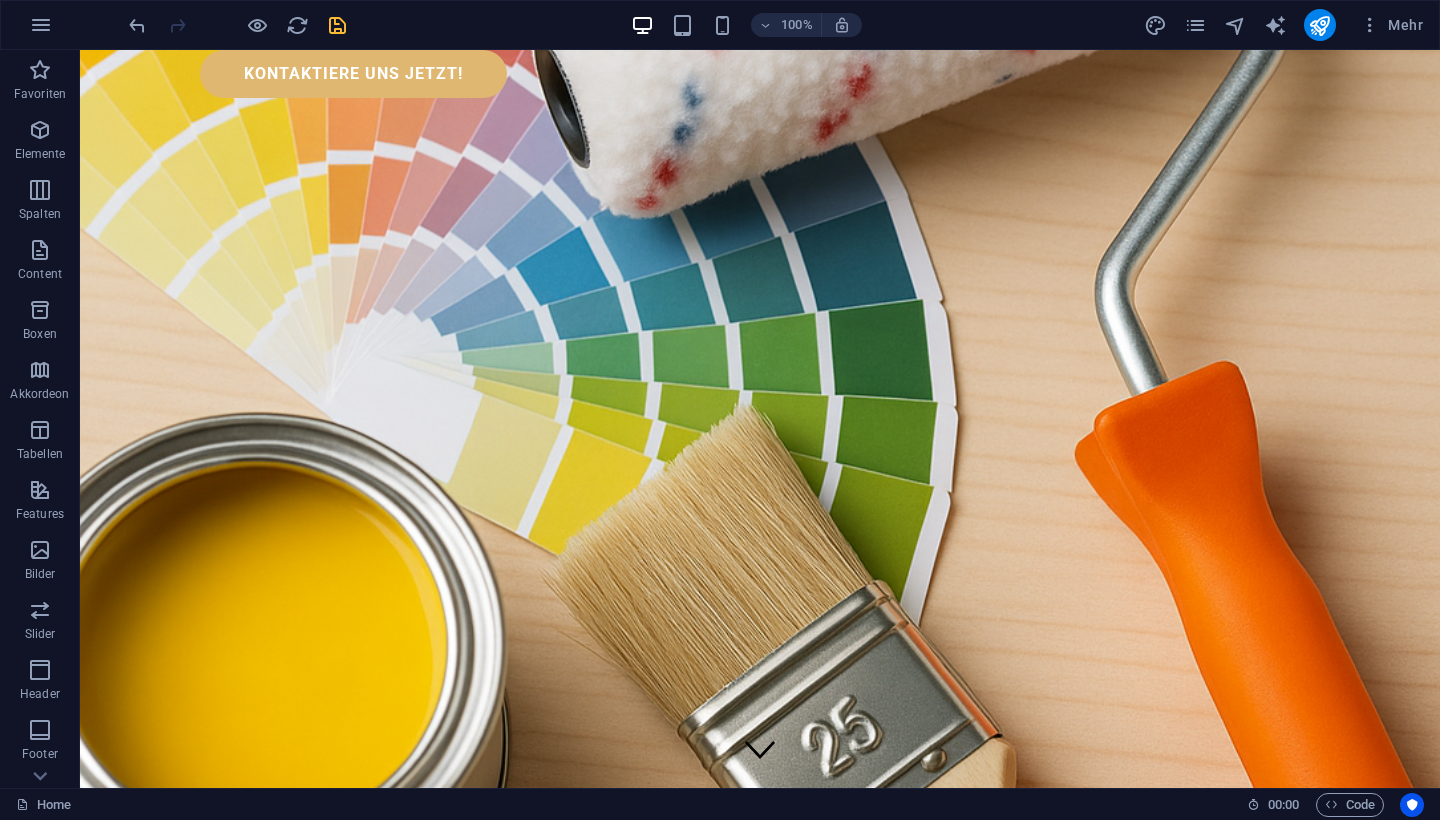 click at bounding box center [337, 25] 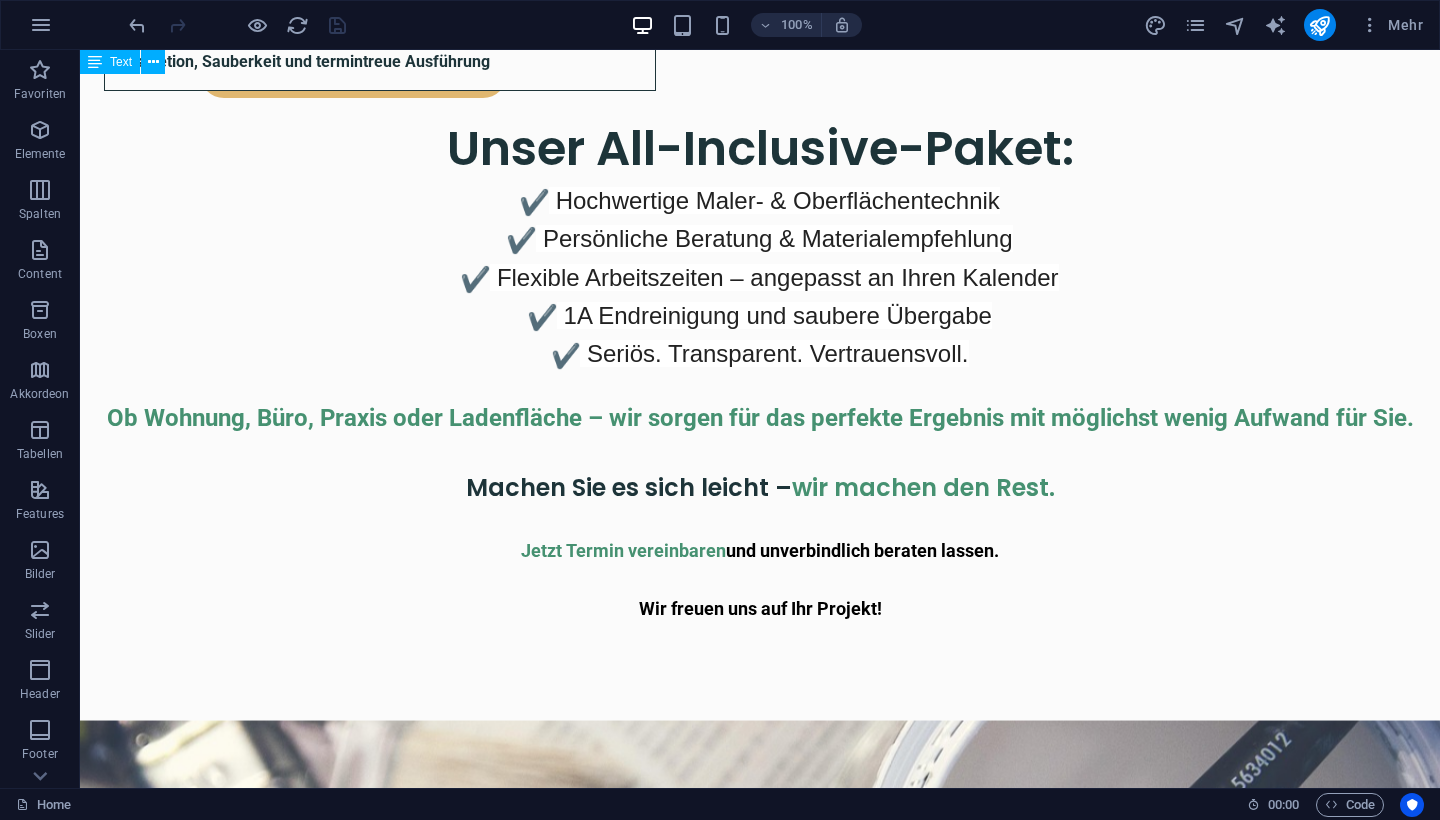 scroll, scrollTop: 2349, scrollLeft: 0, axis: vertical 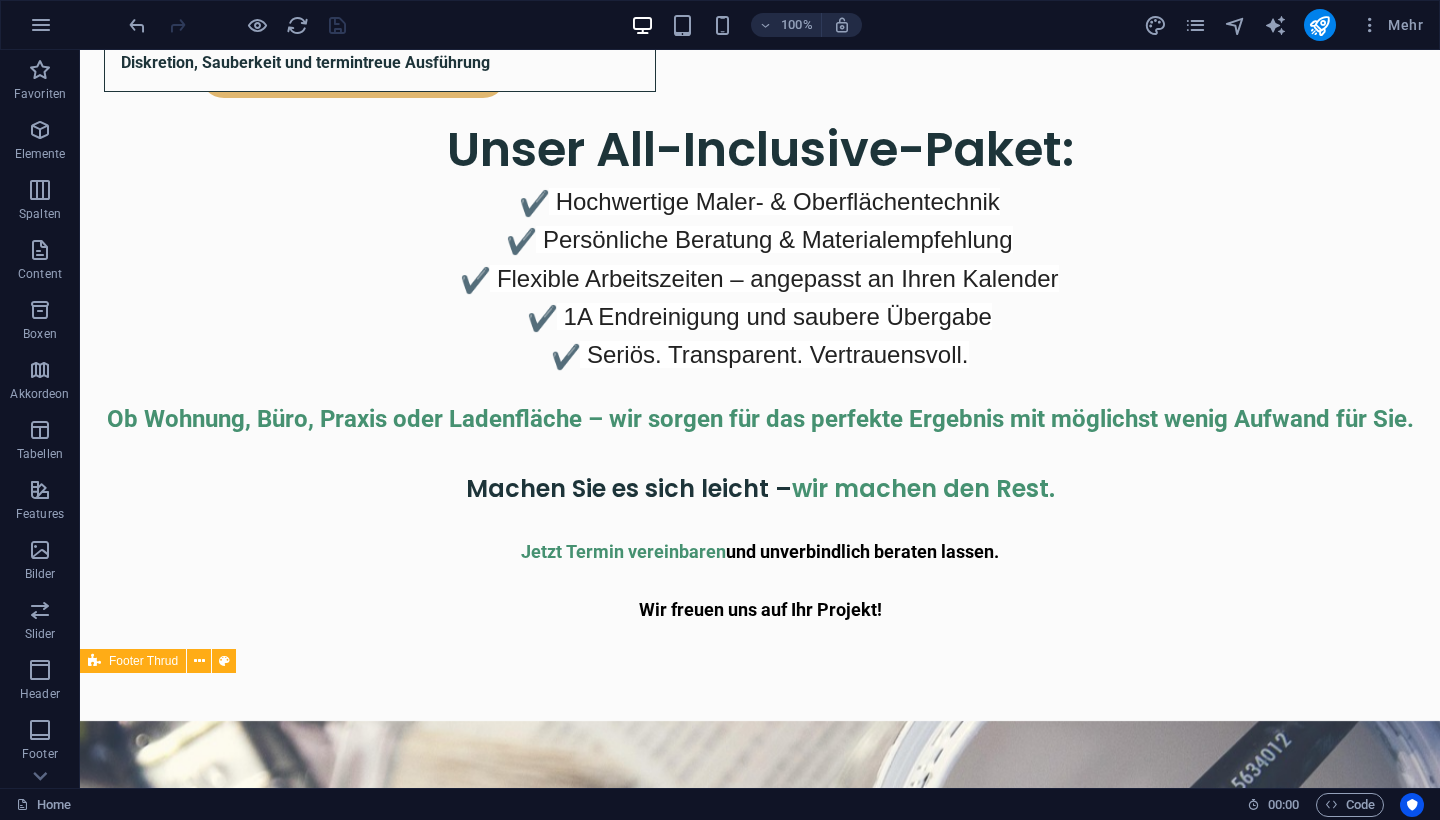 click on "maler24.at . All Rights Reserved. Impressum  |  DSGVO" at bounding box center (760, 2030) 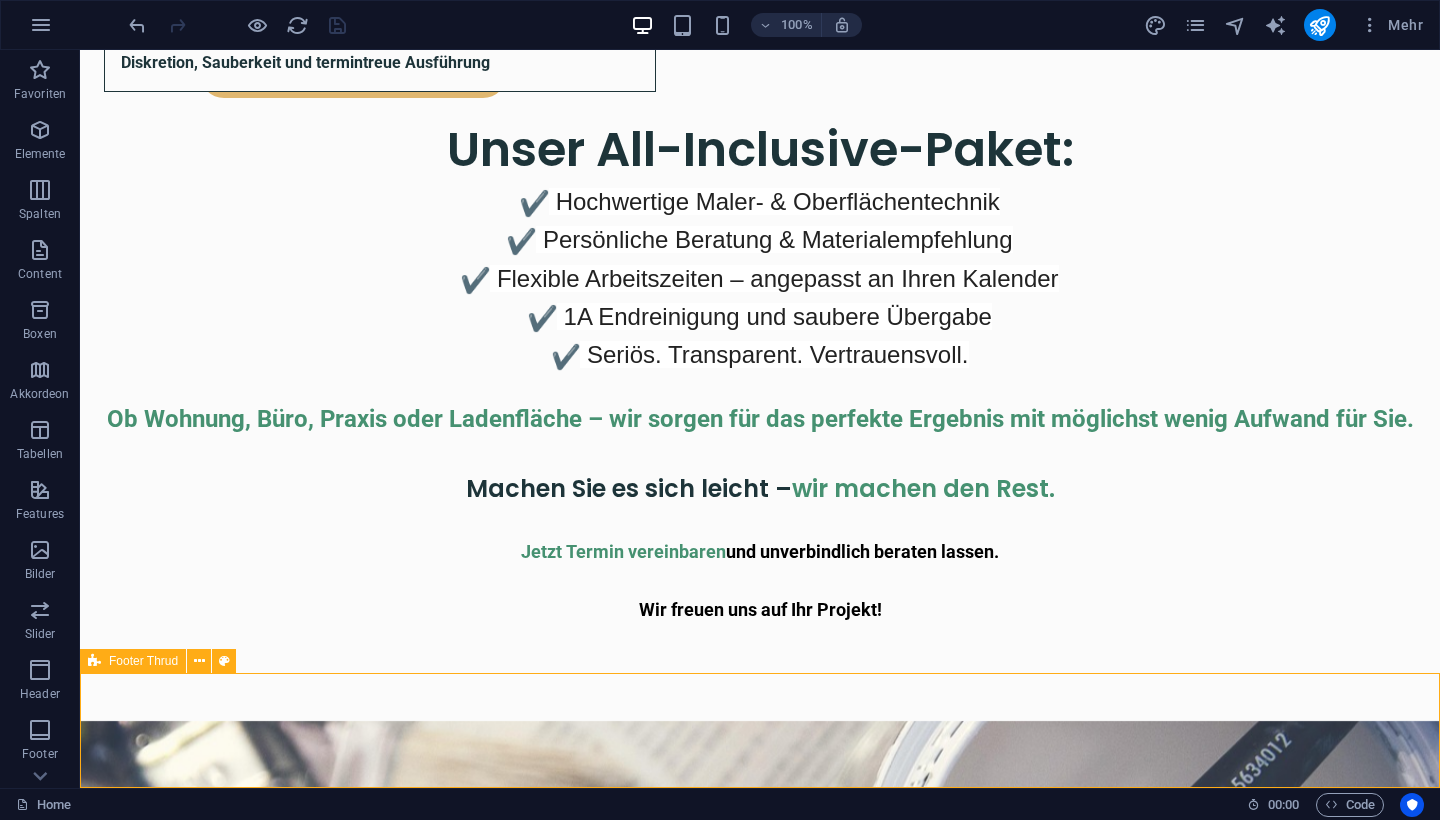 click on "maler24.at . All Rights Reserved. Impressum  |  DSGVO" at bounding box center [760, 2030] 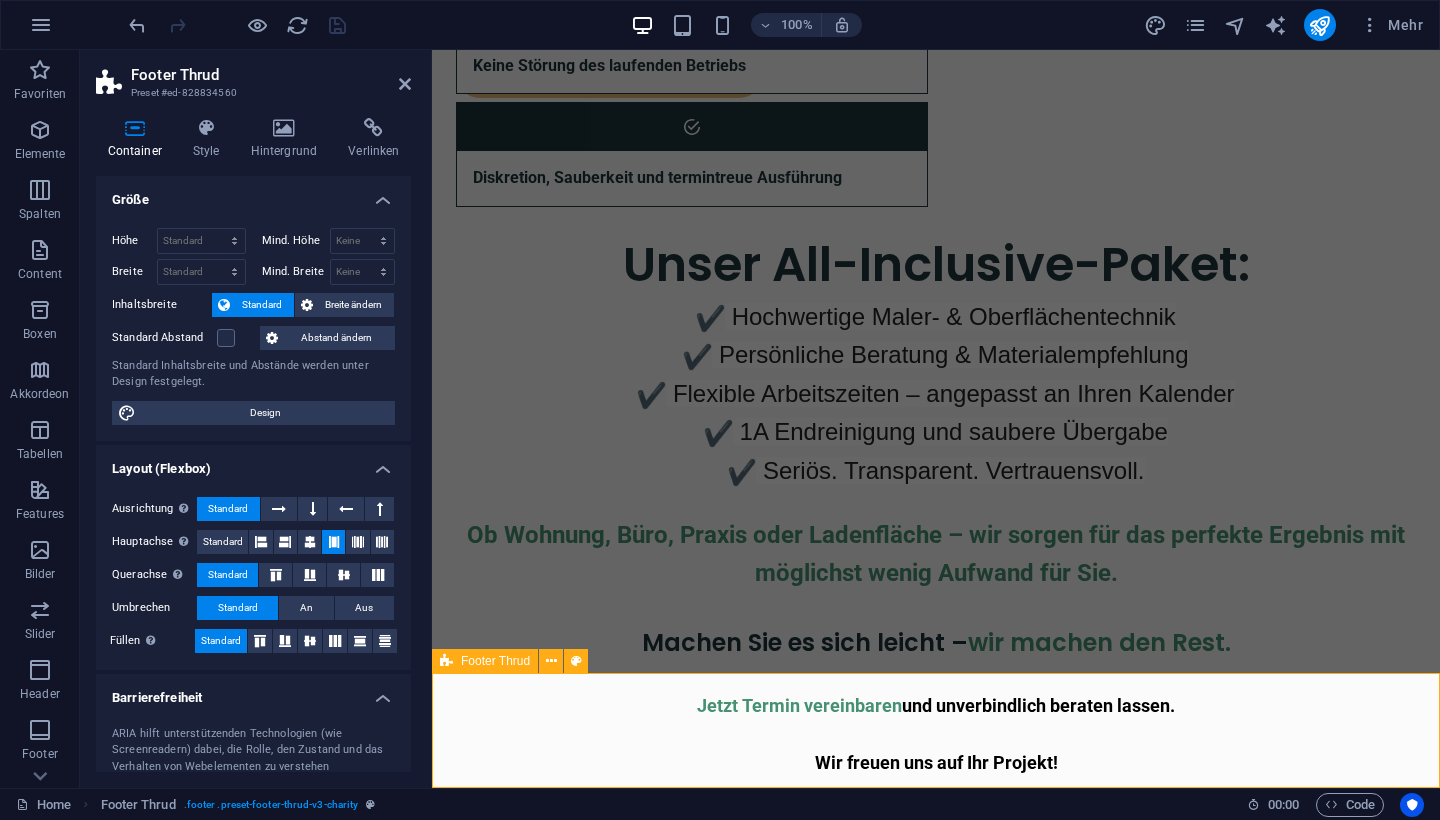 scroll, scrollTop: 2479, scrollLeft: 0, axis: vertical 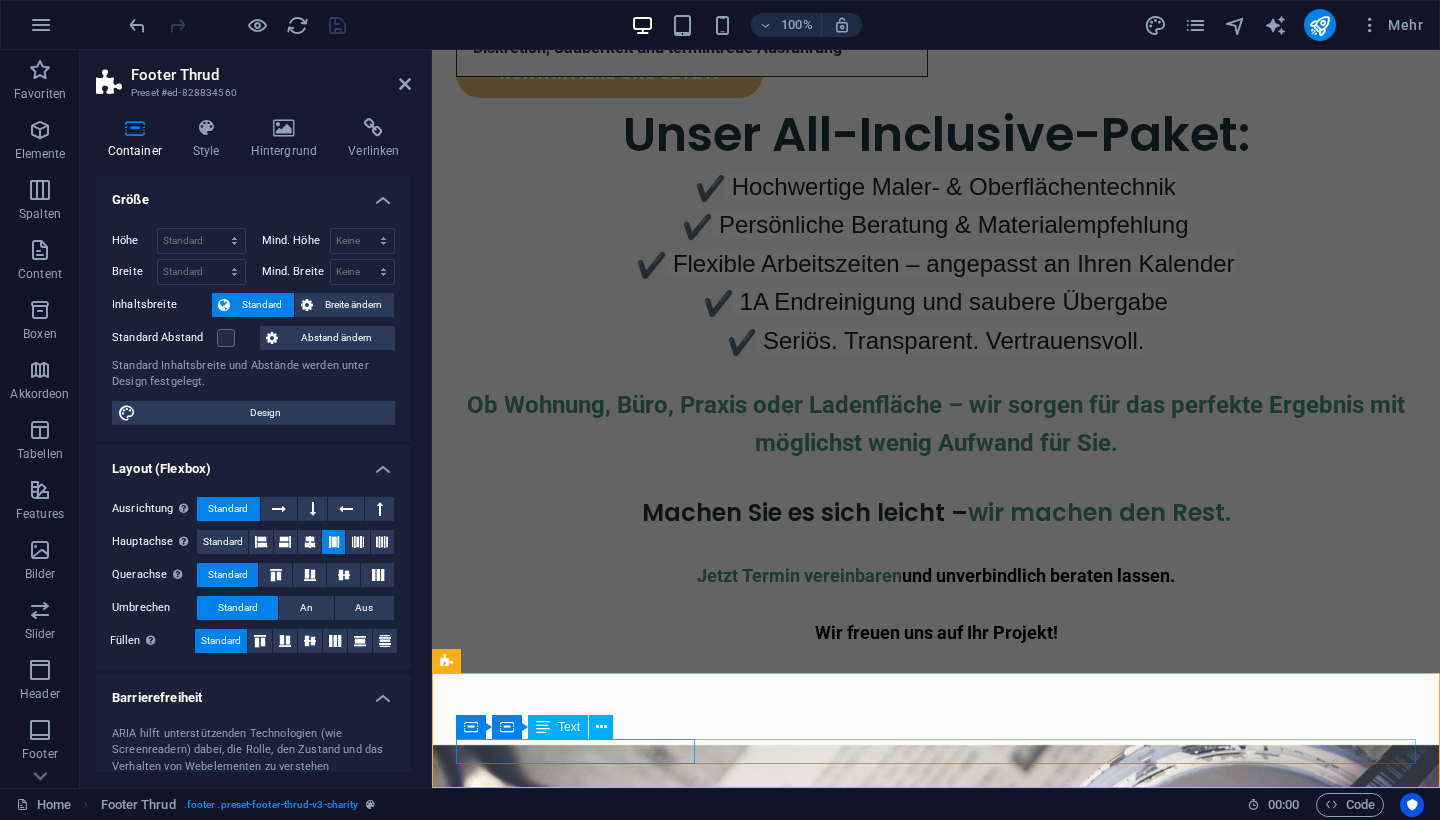 click on "maler24.at . All Rights Reserved." at bounding box center [936, 2063] 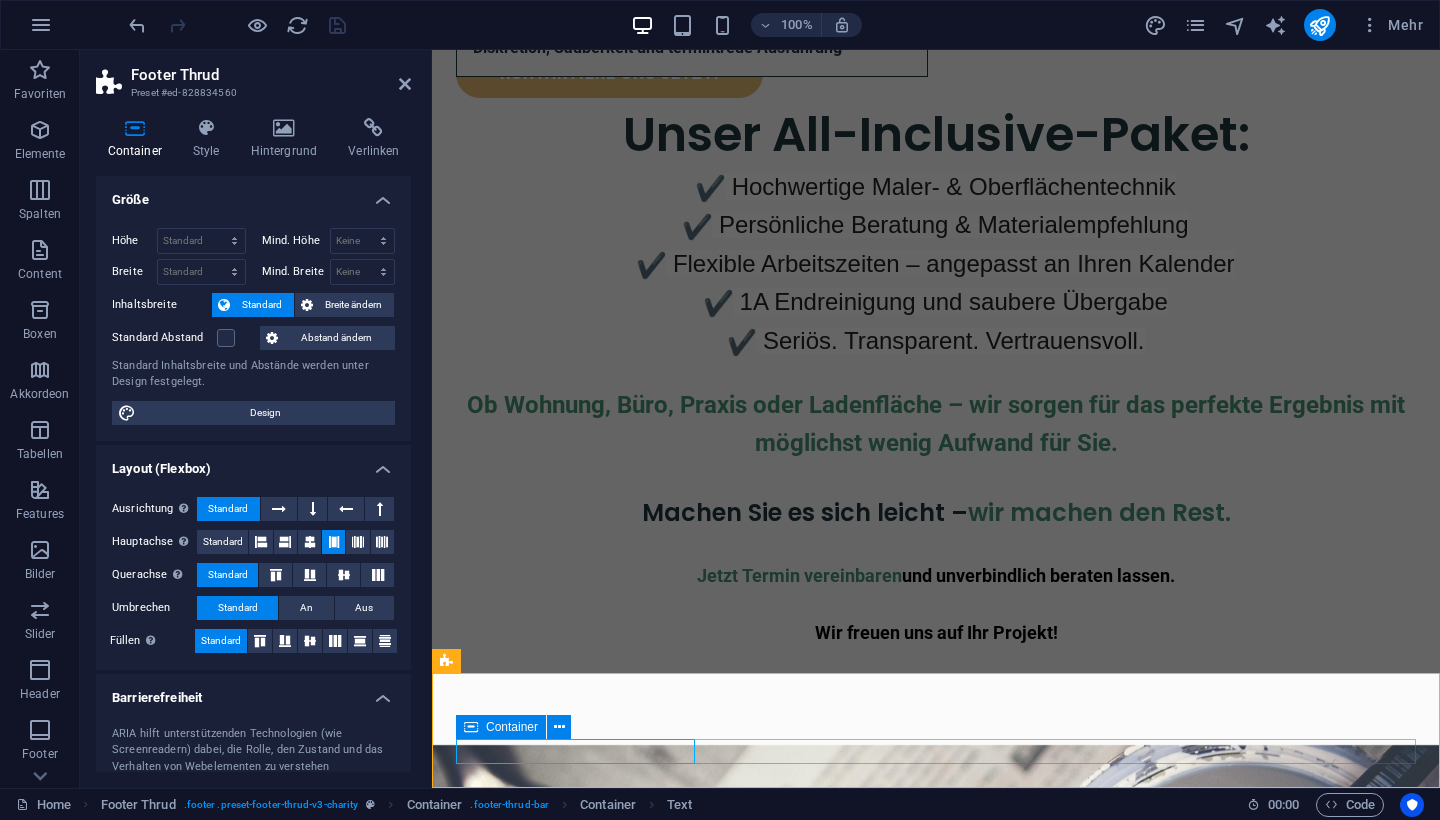 click on "maler24.at . All Rights Reserved. Impressum  |  DSGVO" at bounding box center (936, 2075) 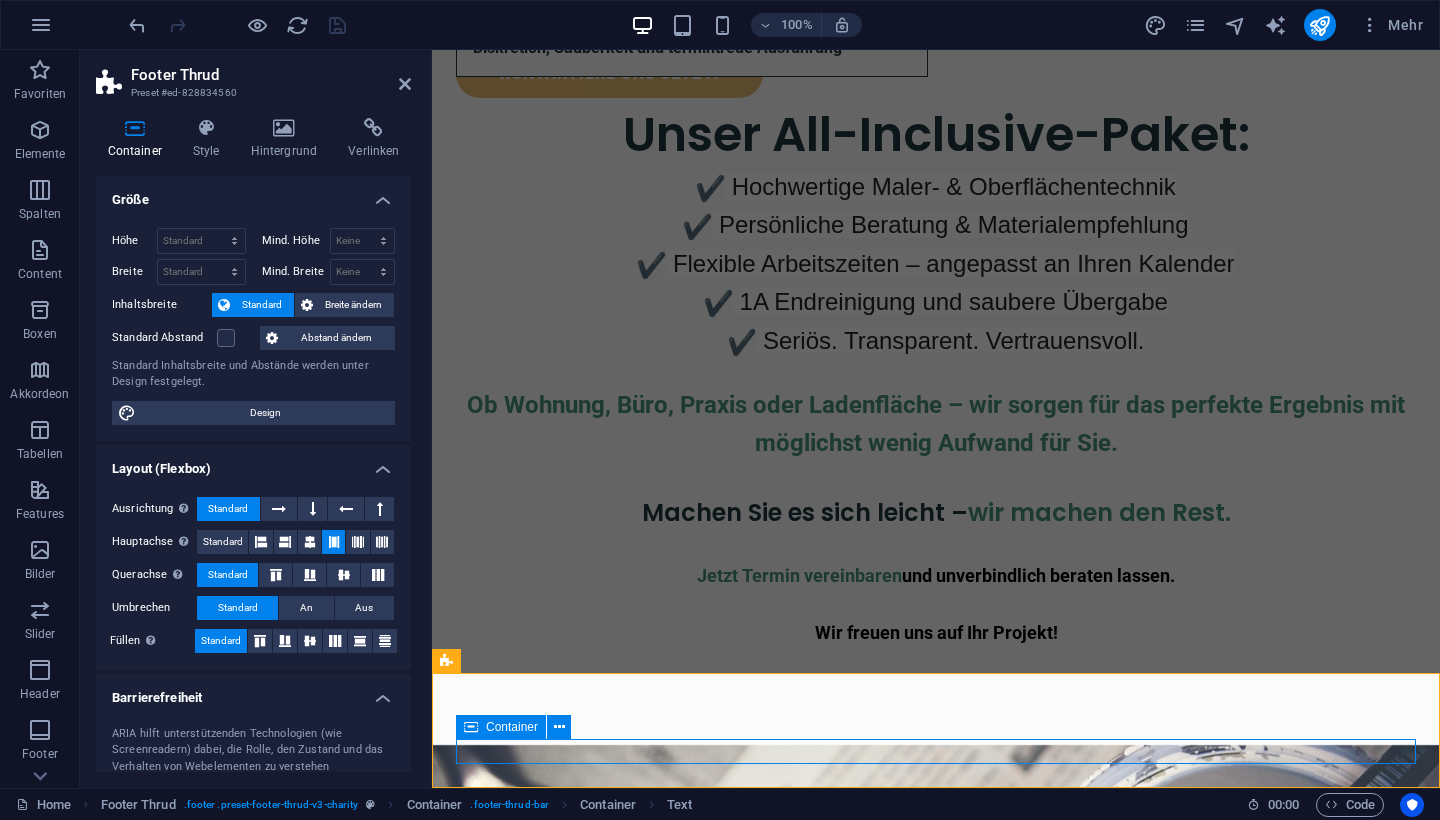 click on "maler24.at . All Rights Reserved. Impressum  |  DSGVO" at bounding box center (936, 2075) 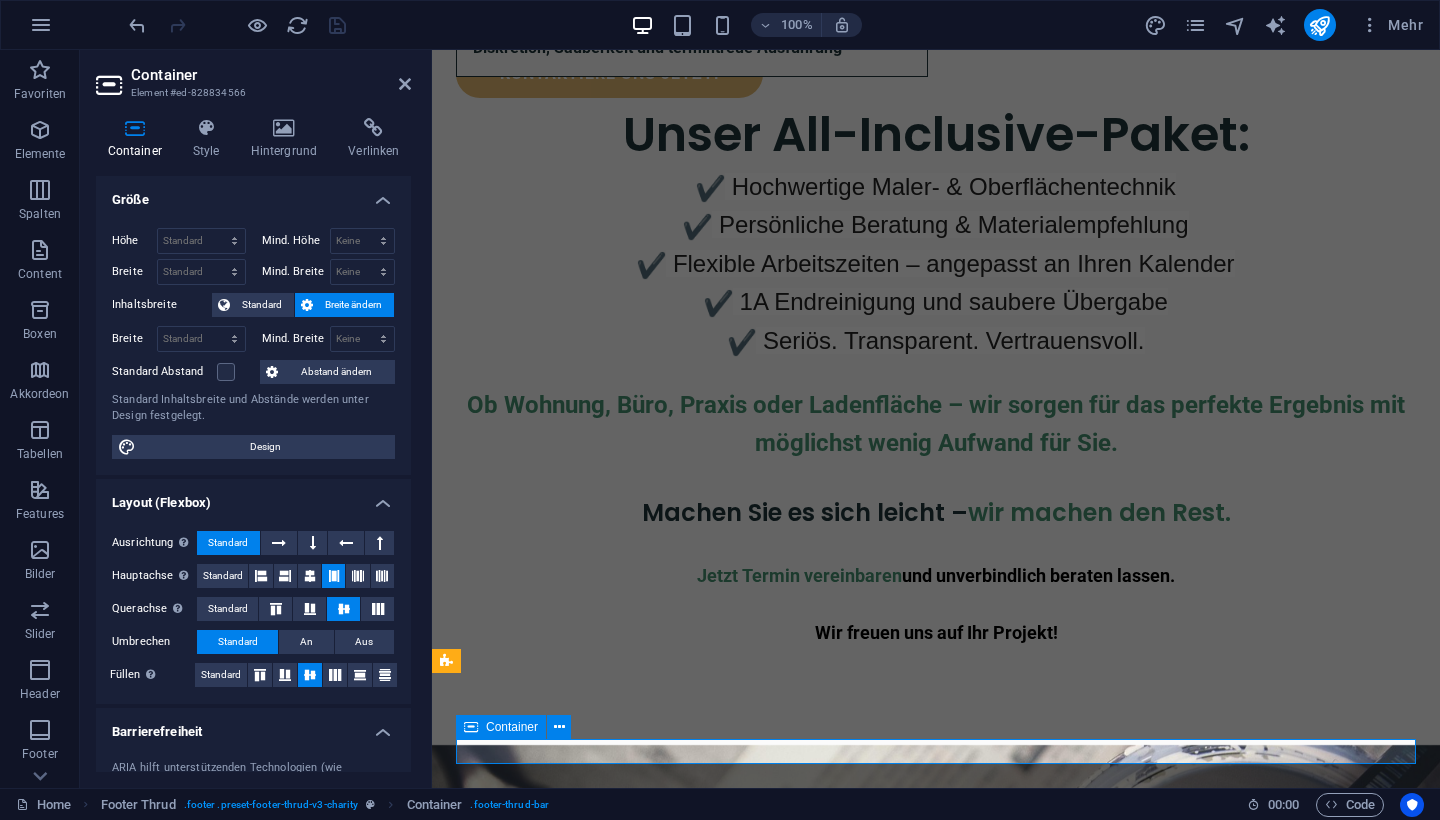 click on "maler24.at . All Rights Reserved. Impressum  |  DSGVO" at bounding box center (936, 2075) 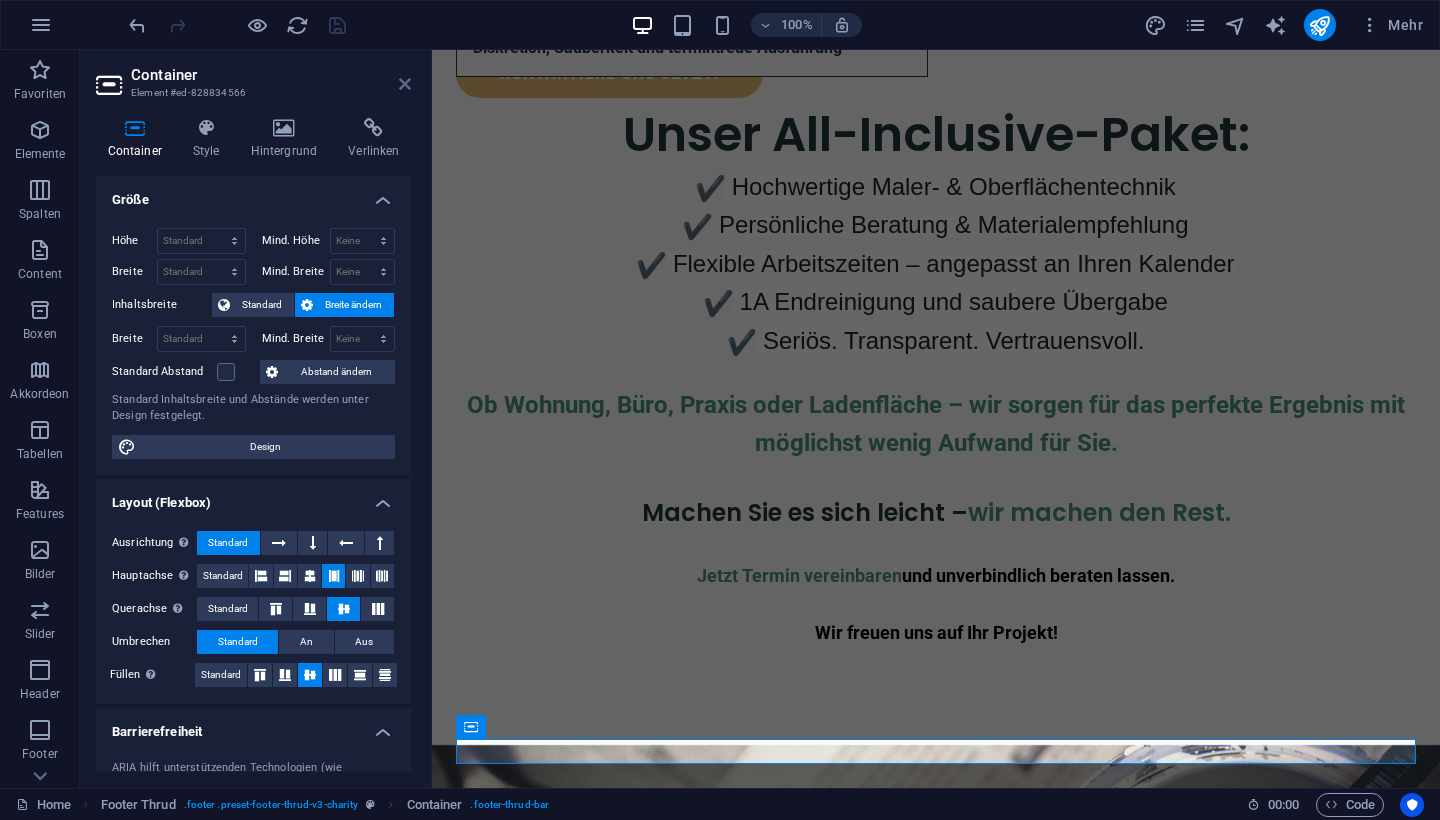 click at bounding box center [405, 84] 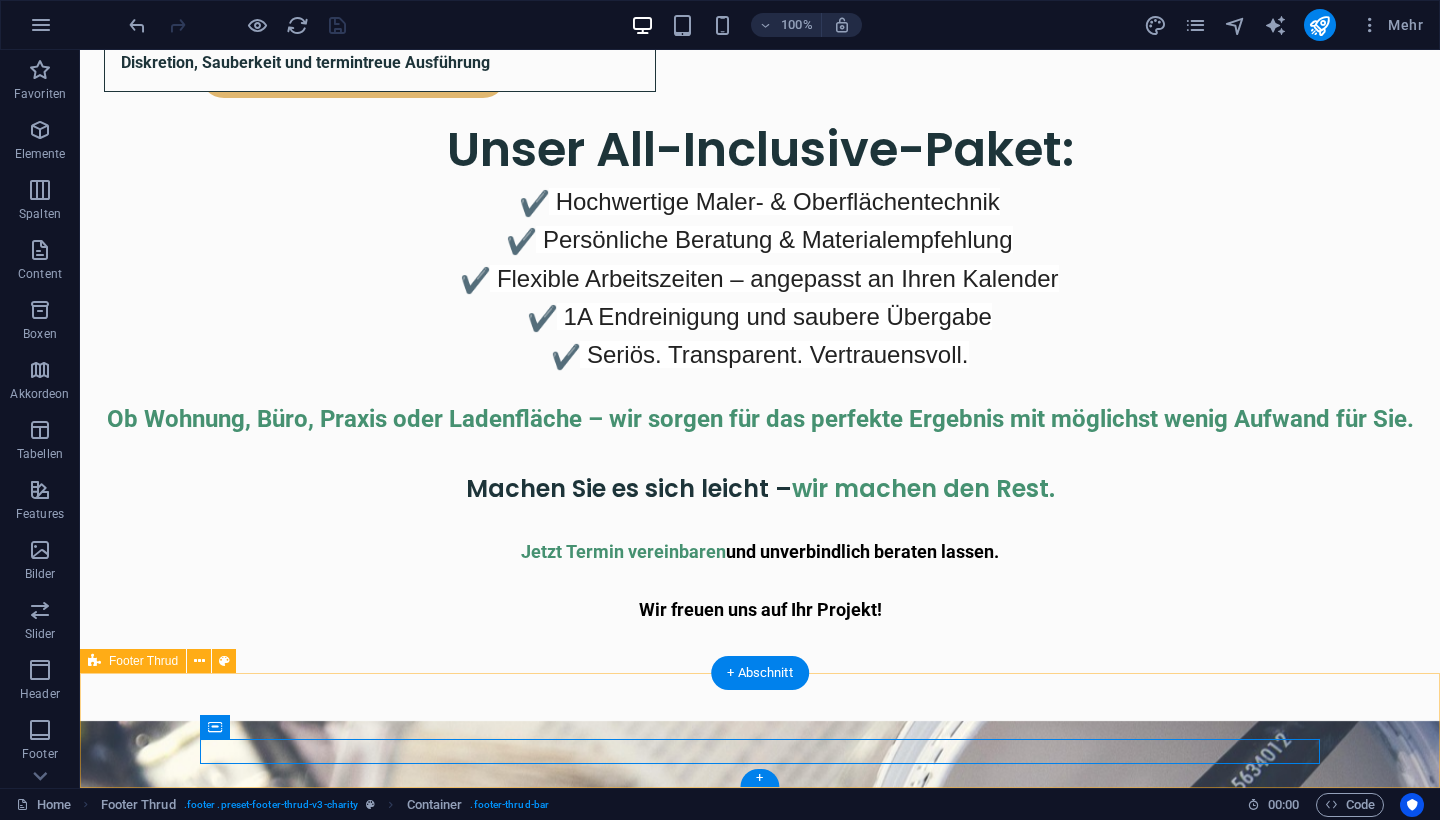click on "maler24.at . All Rights Reserved. Impressum  |  DSGVO" at bounding box center (760, 2030) 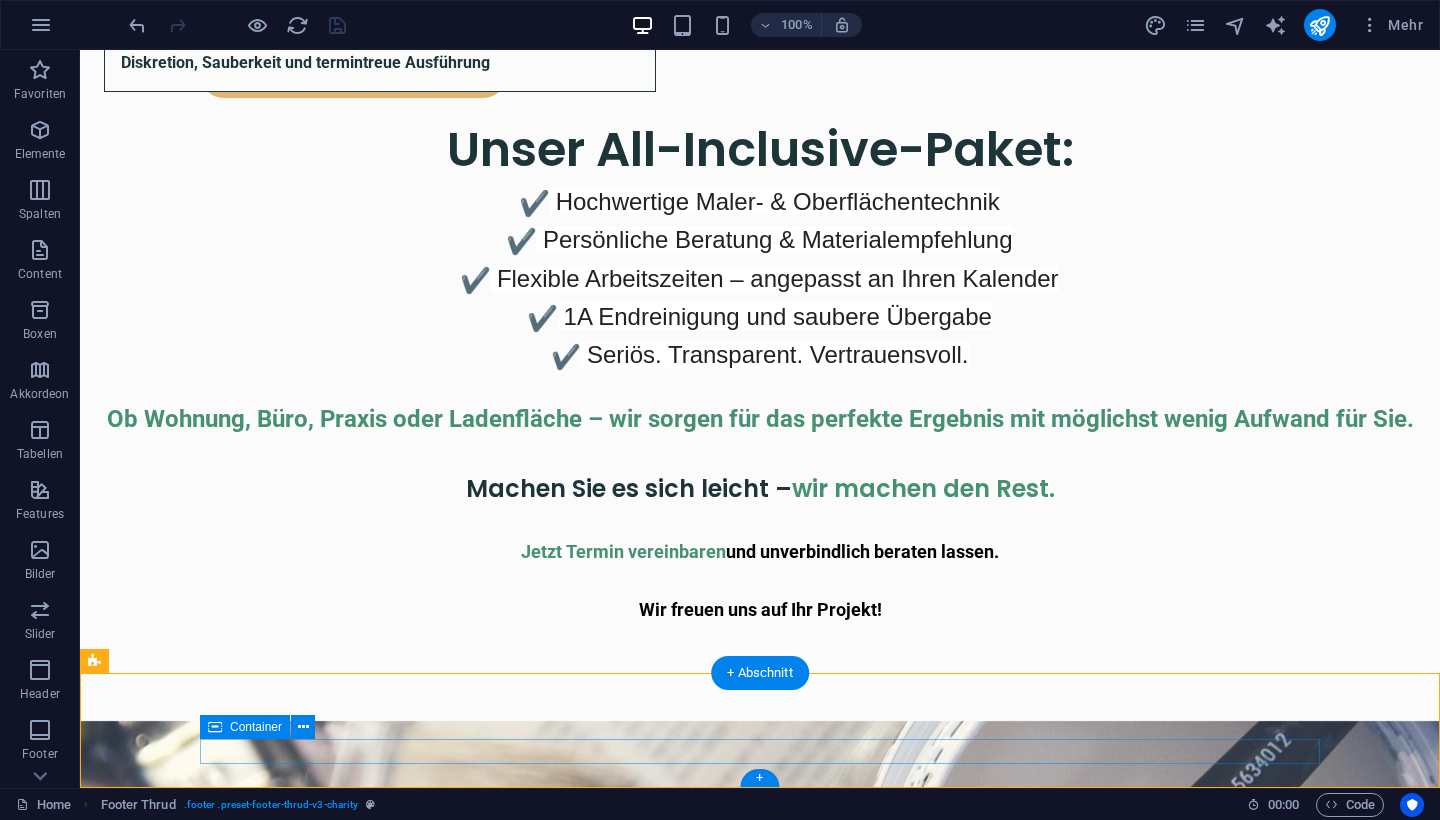 click on "maler24.at . All Rights Reserved. Impressum  |  DSGVO" at bounding box center [760, 2051] 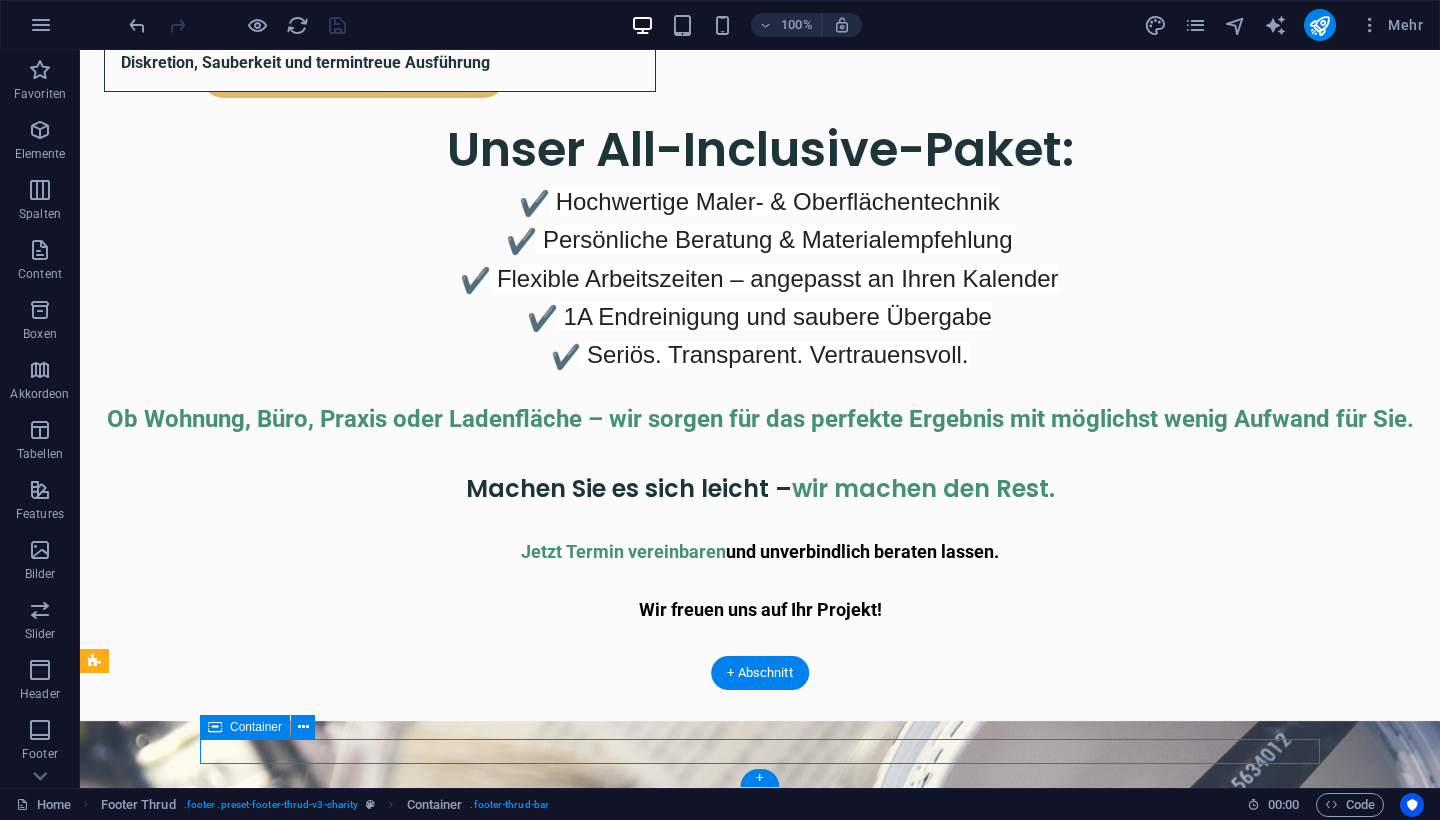 click on "maler24.at . All Rights Reserved. Impressum  |  DSGVO" at bounding box center (760, 2051) 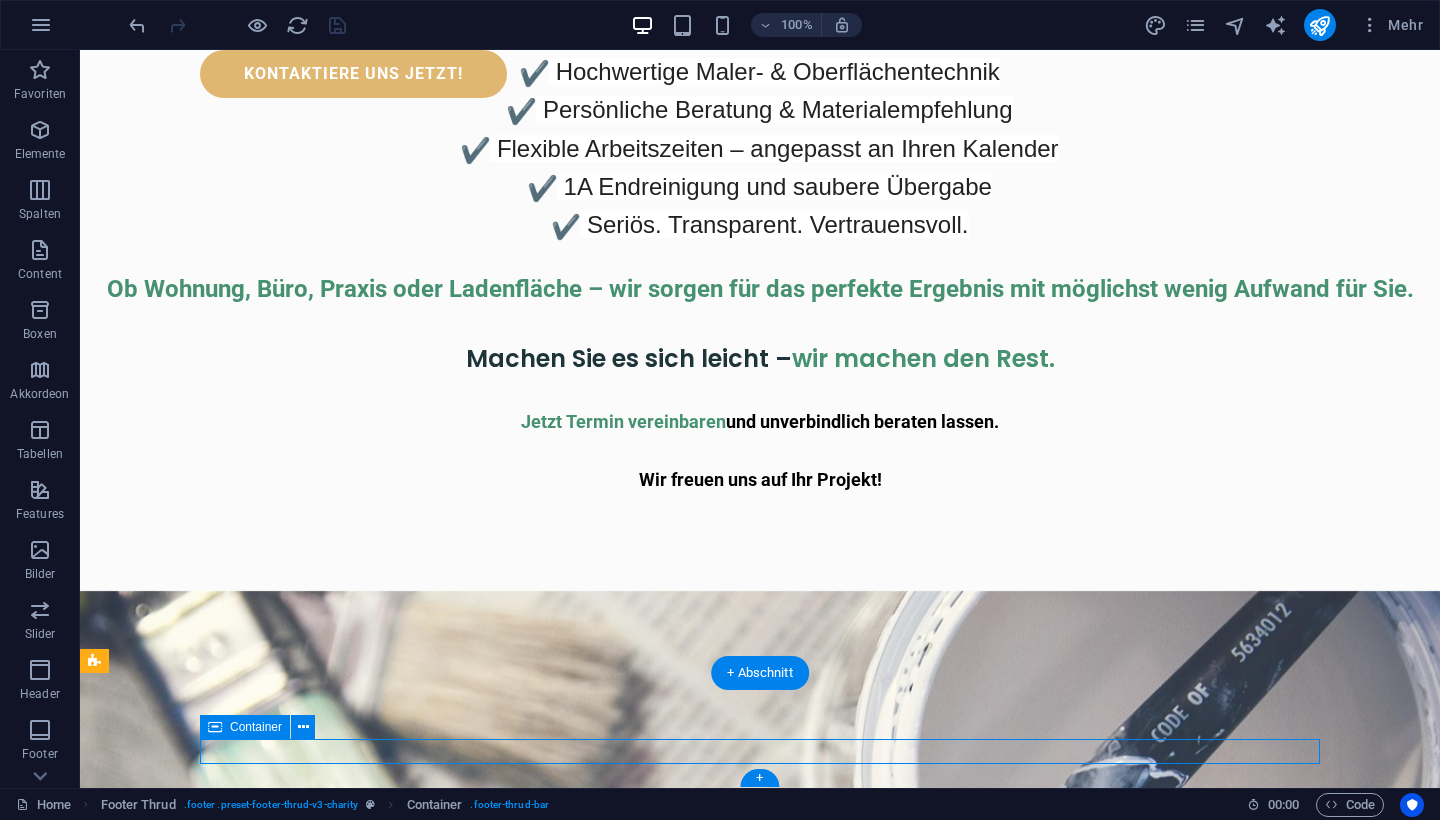 click on "maler24.at . All Rights Reserved. Impressum  |  DSGVO" at bounding box center [760, 1921] 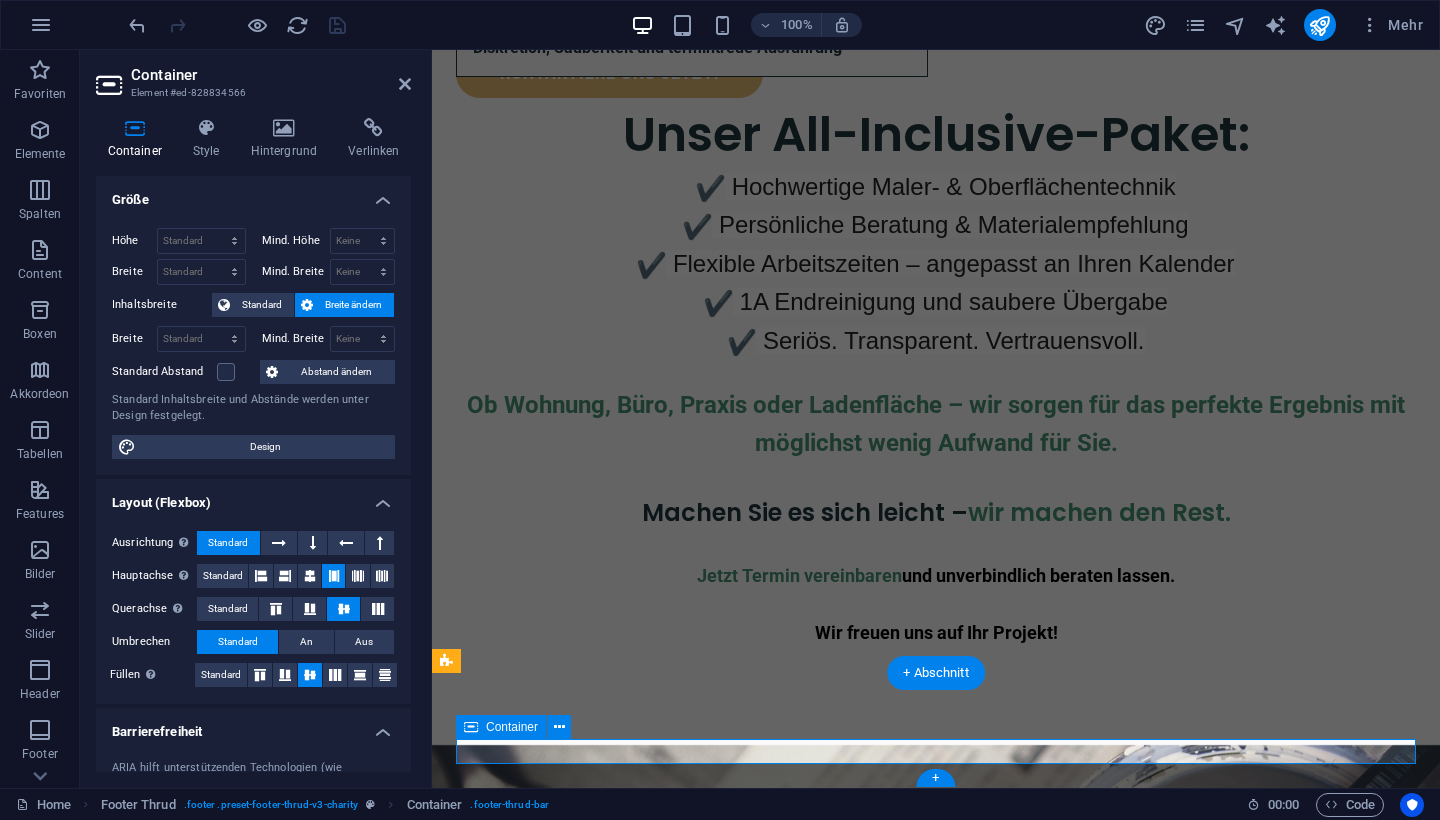 click on "maler24.at . All Rights Reserved. Impressum  |  DSGVO" at bounding box center (936, 2075) 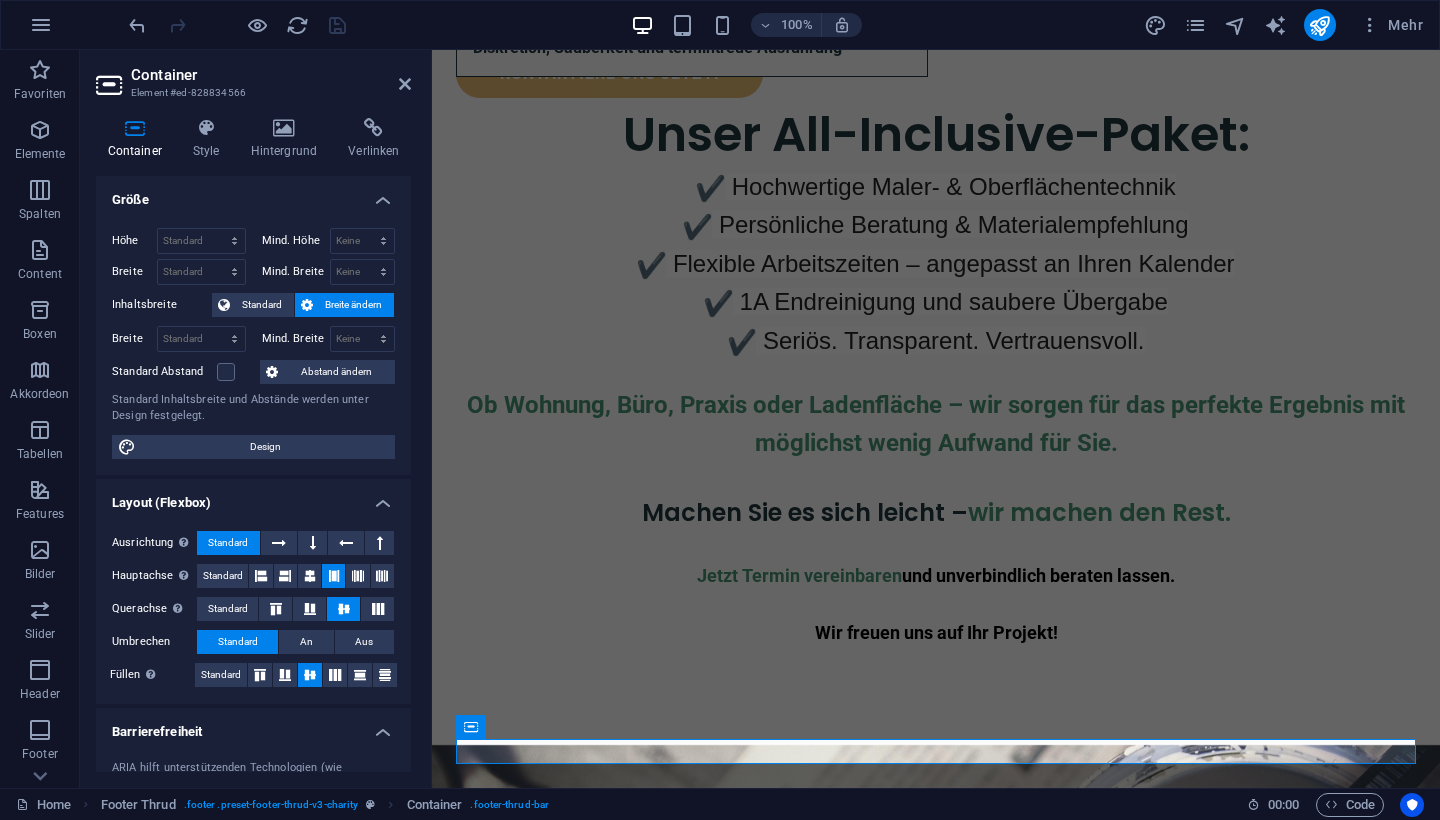 click on "Impressum  |  DSGVO" at bounding box center (936, 2088) 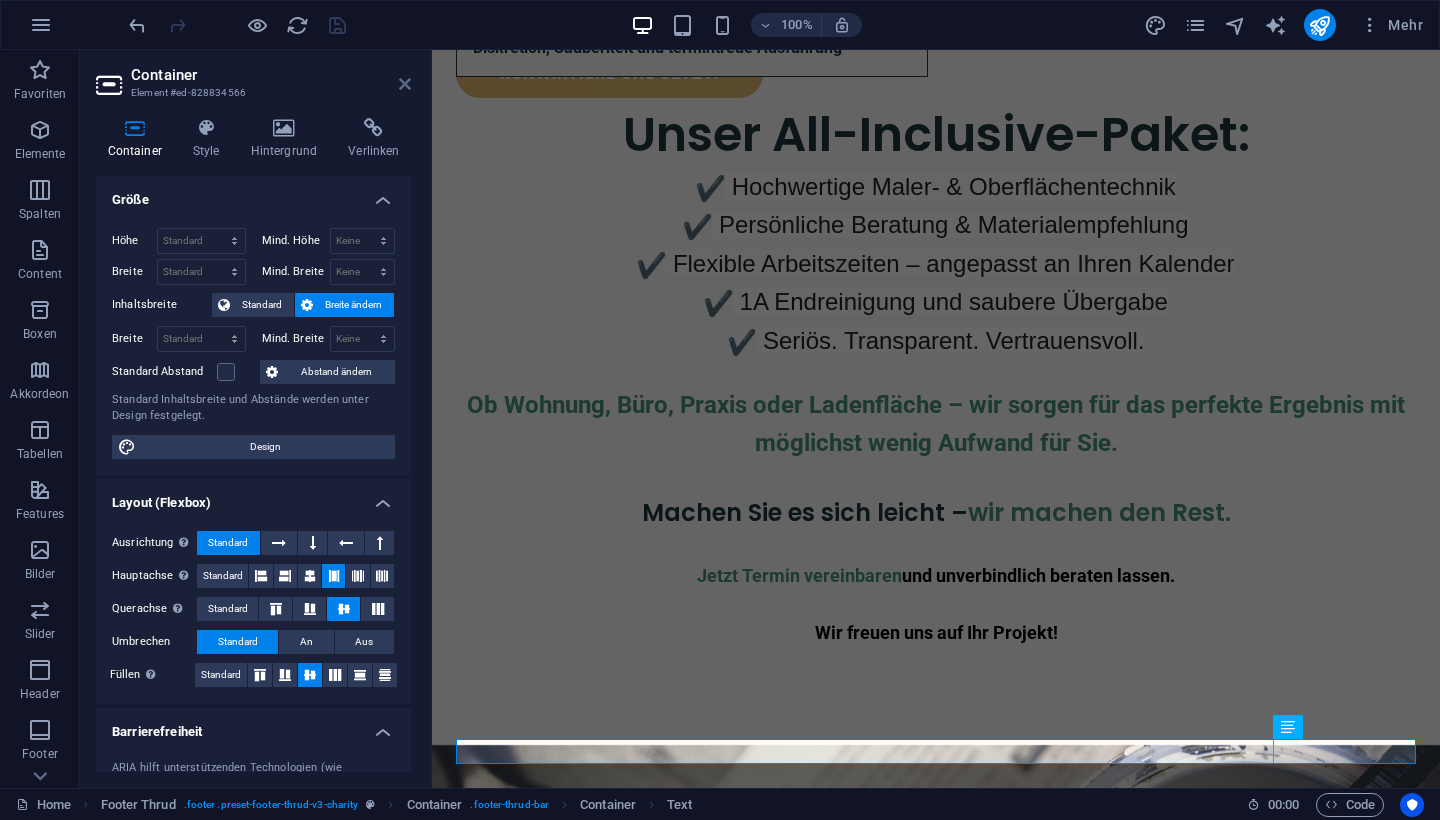 click at bounding box center (405, 84) 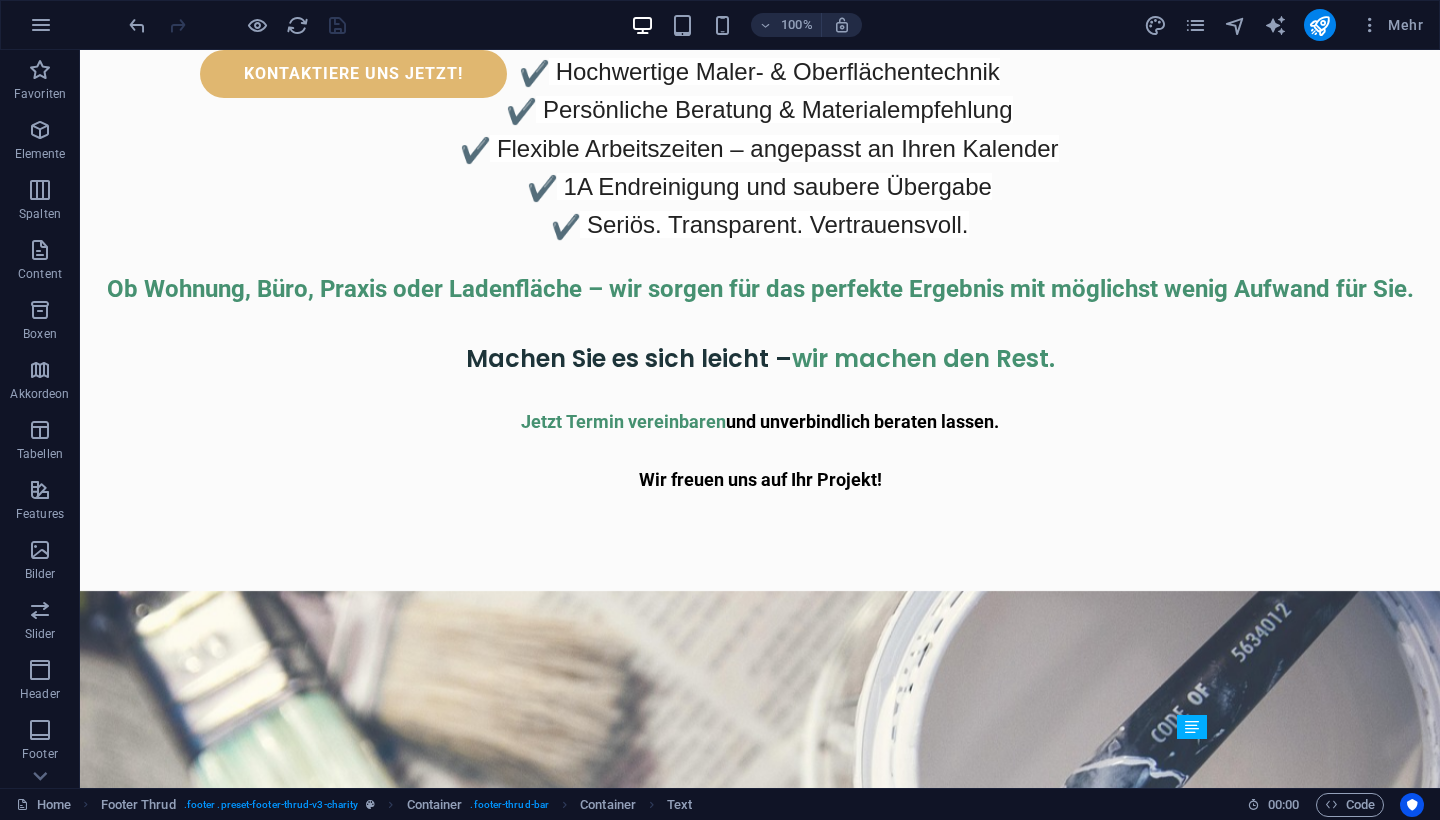 scroll, scrollTop: 2349, scrollLeft: 0, axis: vertical 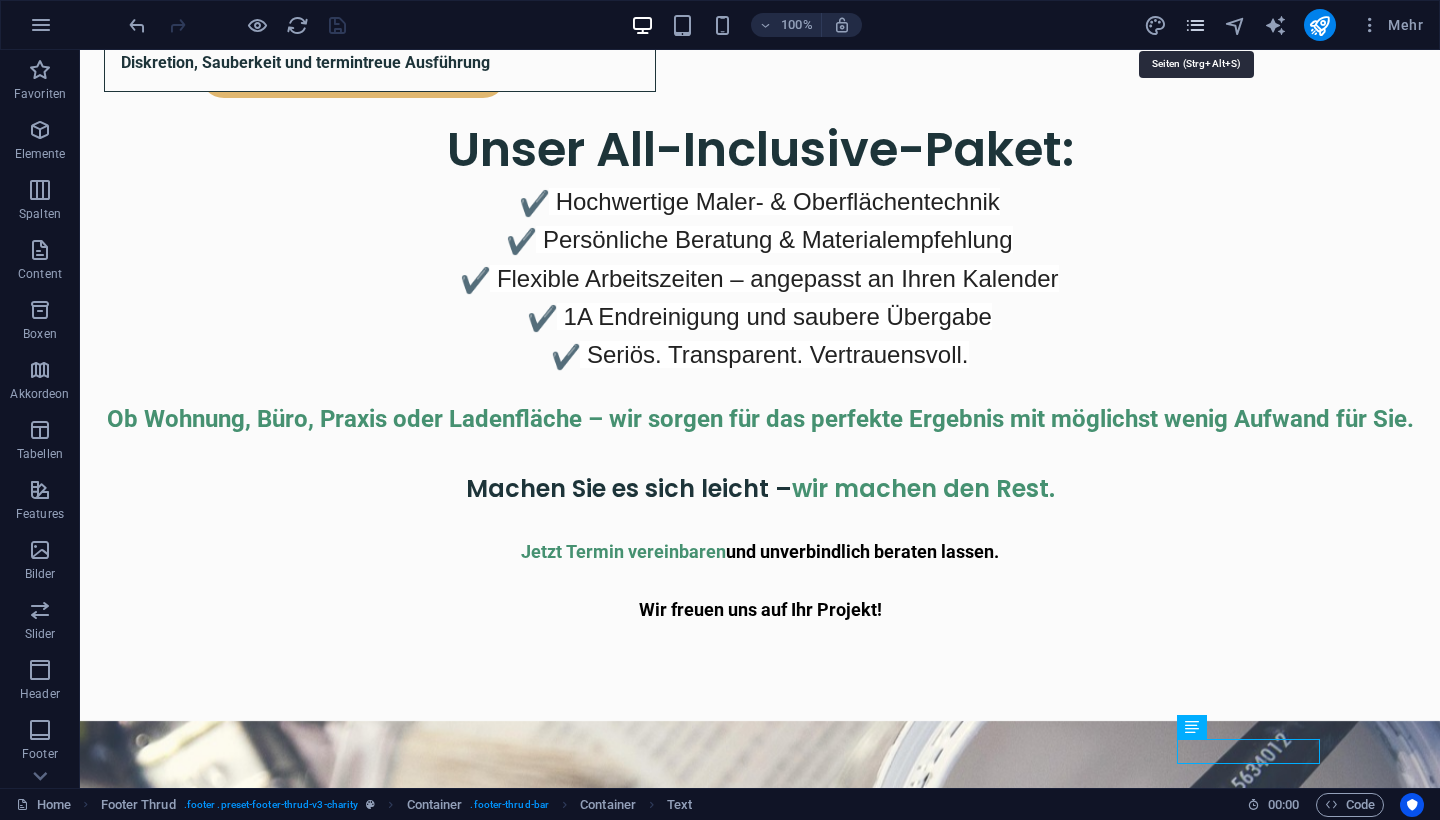 click at bounding box center [1195, 25] 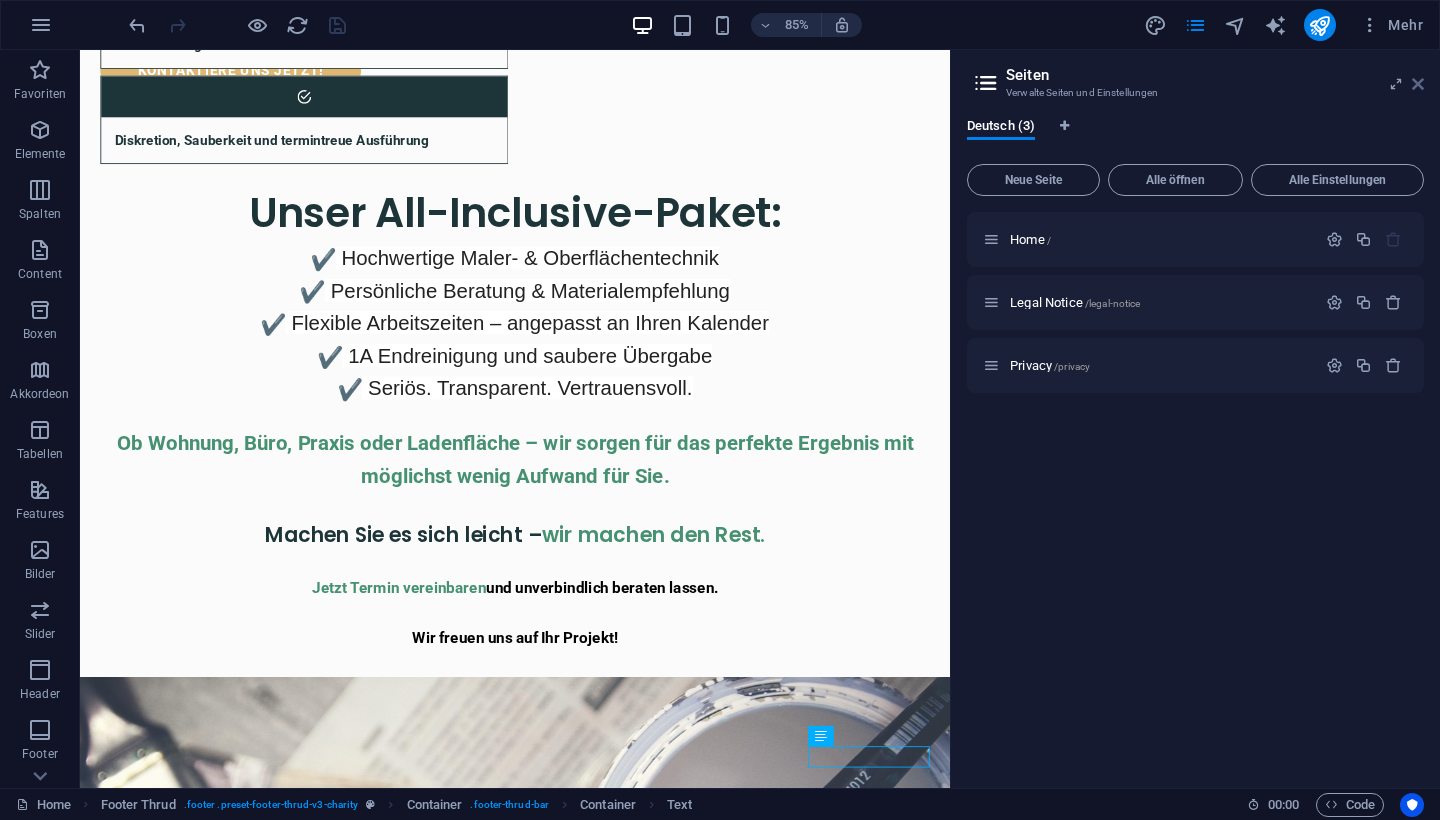 click at bounding box center [1418, 84] 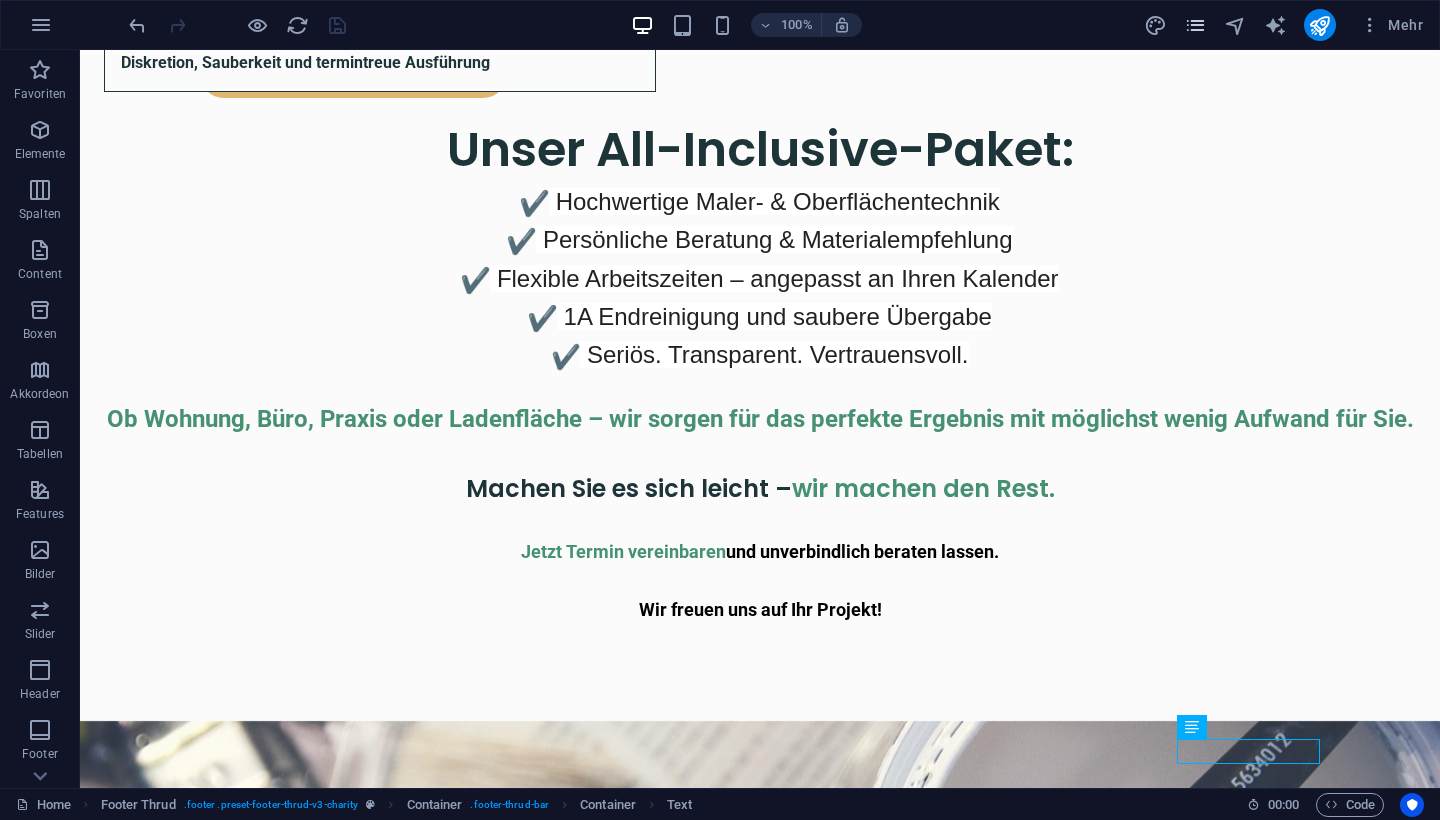 click at bounding box center [1196, 25] 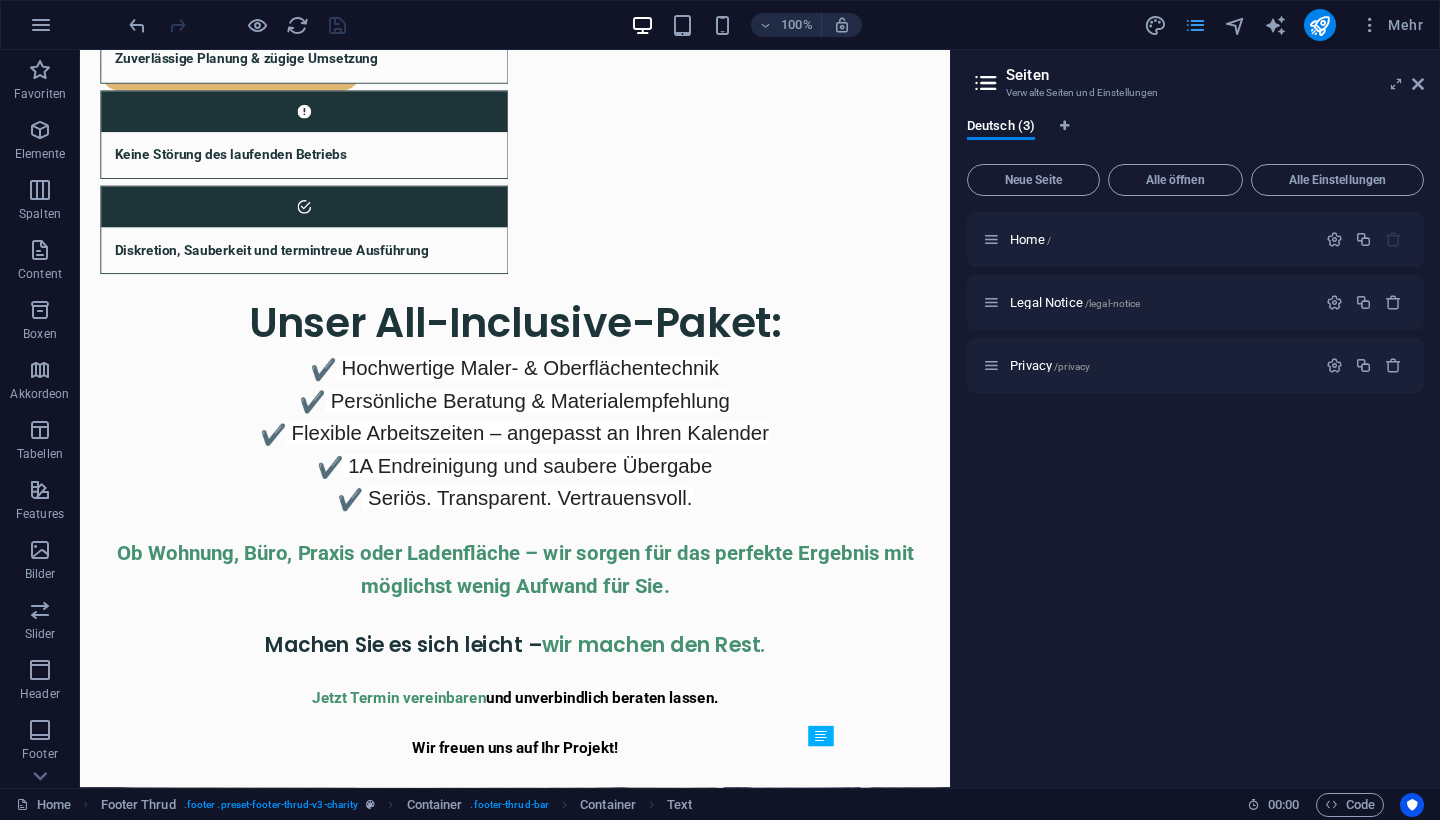 scroll, scrollTop: 2479, scrollLeft: 0, axis: vertical 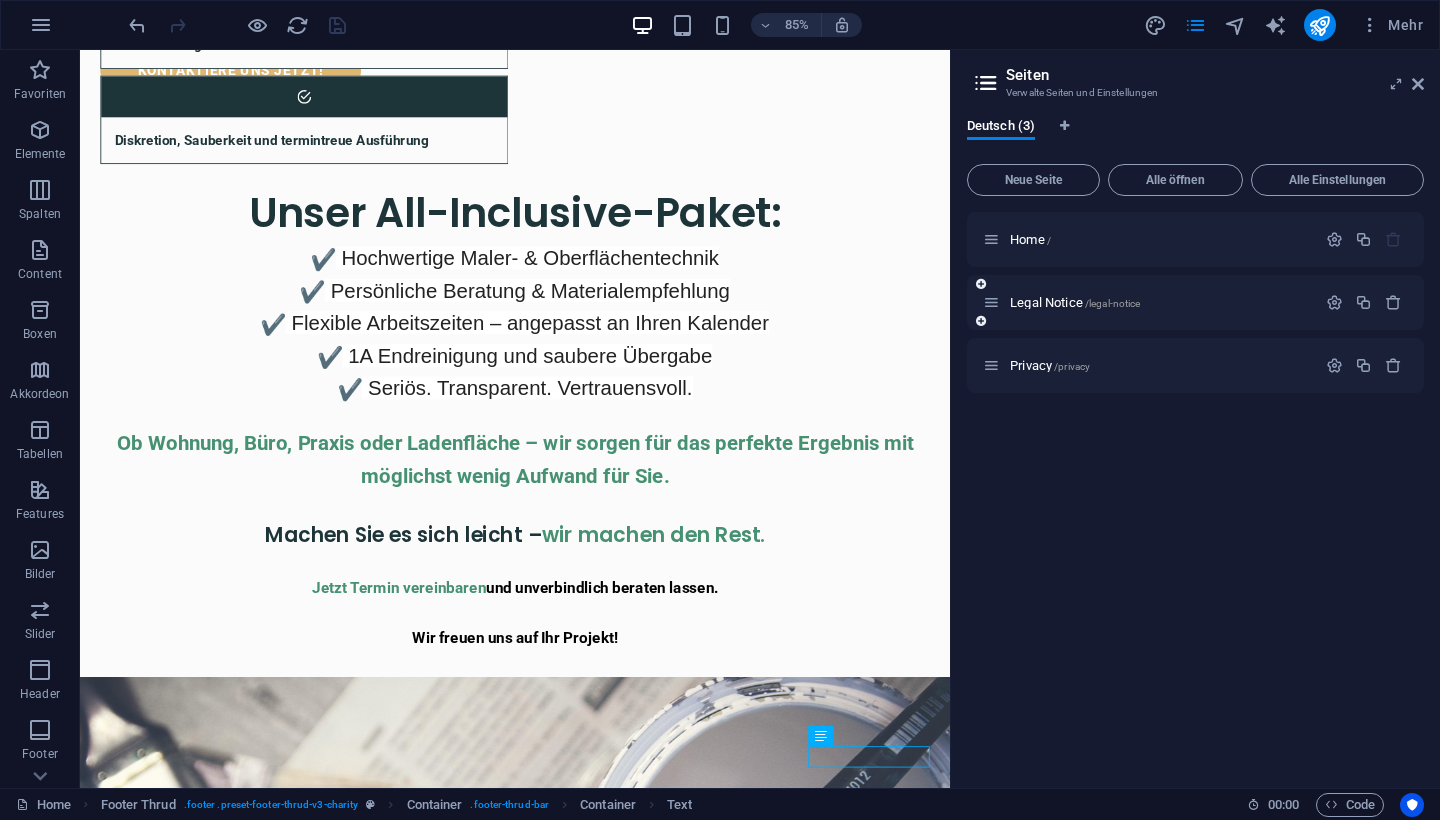 click on "Legal Notice /legal-notice" at bounding box center [1195, 302] 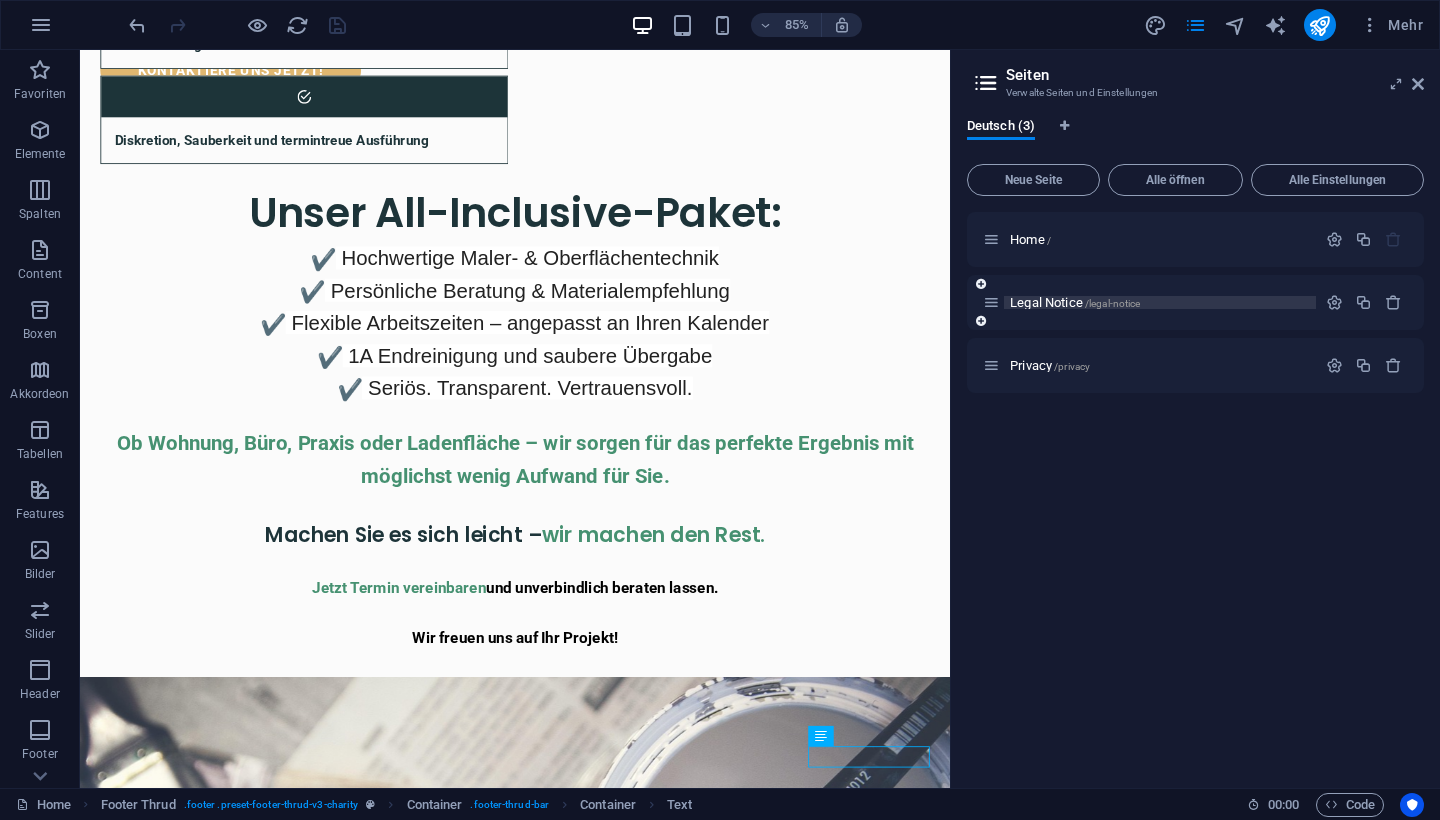 click on "Legal Notice /legal-notice" at bounding box center [1075, 302] 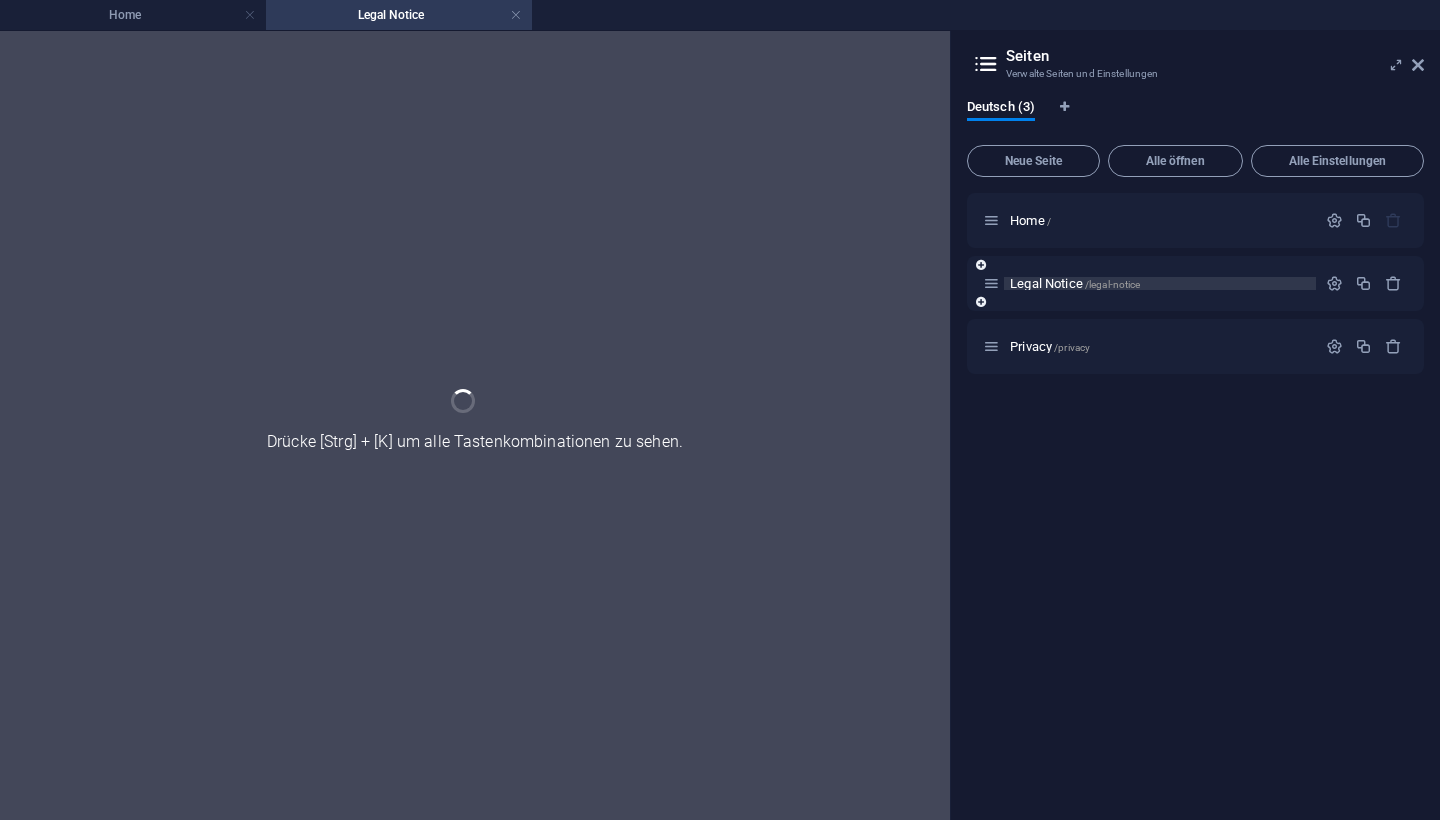 click on "Legal Notice /legal-notice" at bounding box center (1195, 283) 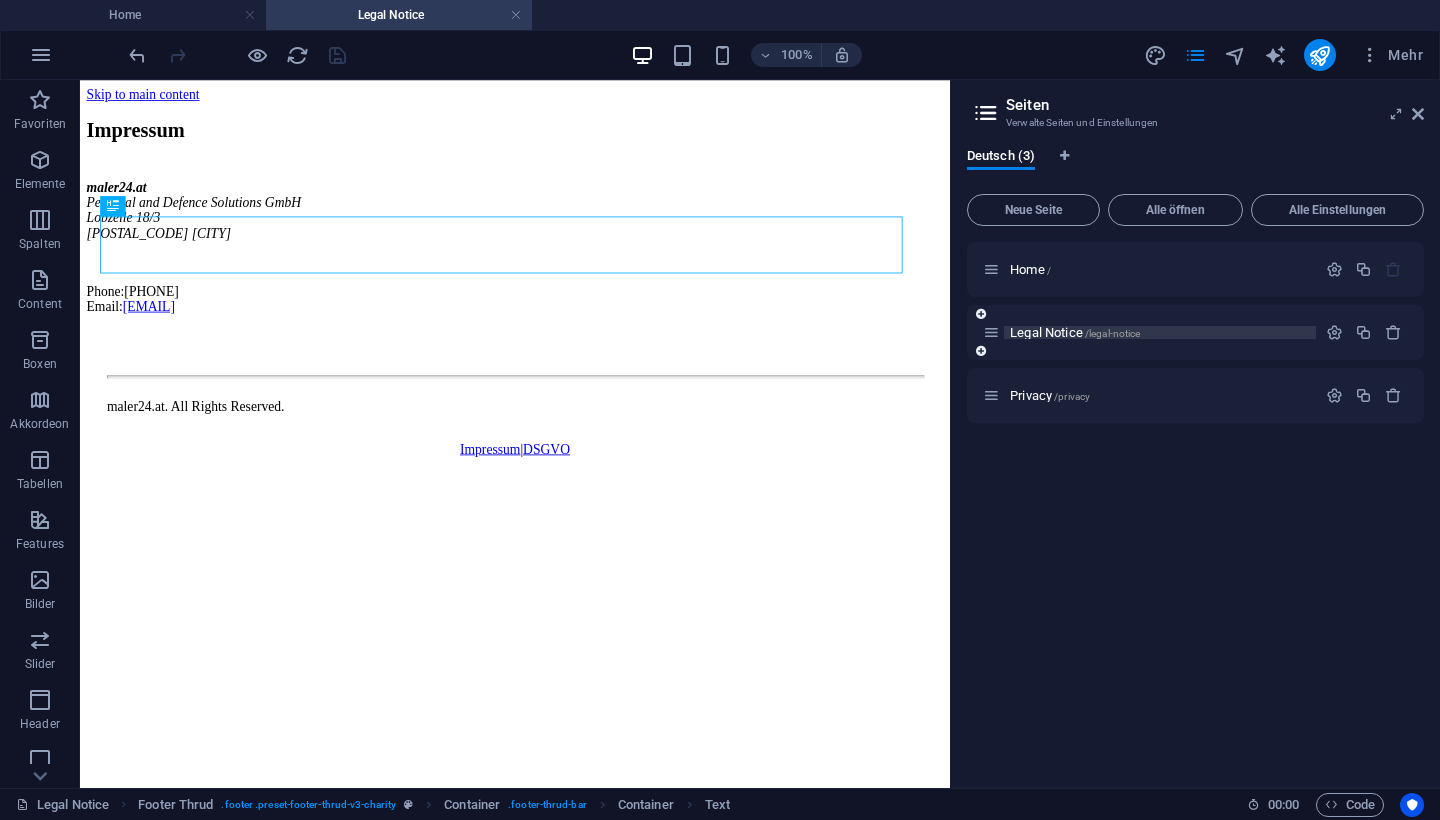 scroll, scrollTop: 0, scrollLeft: 0, axis: both 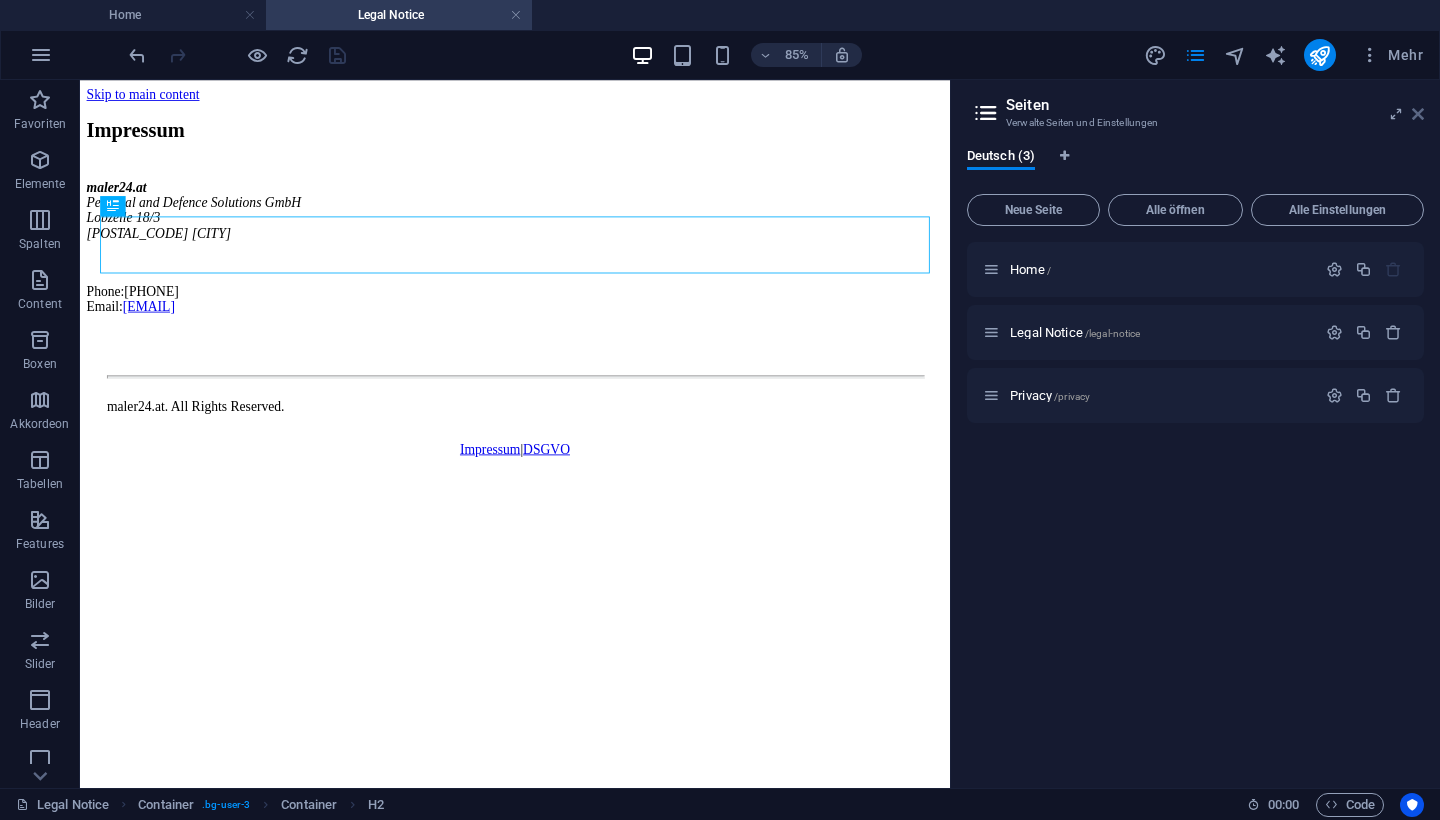click at bounding box center (1418, 114) 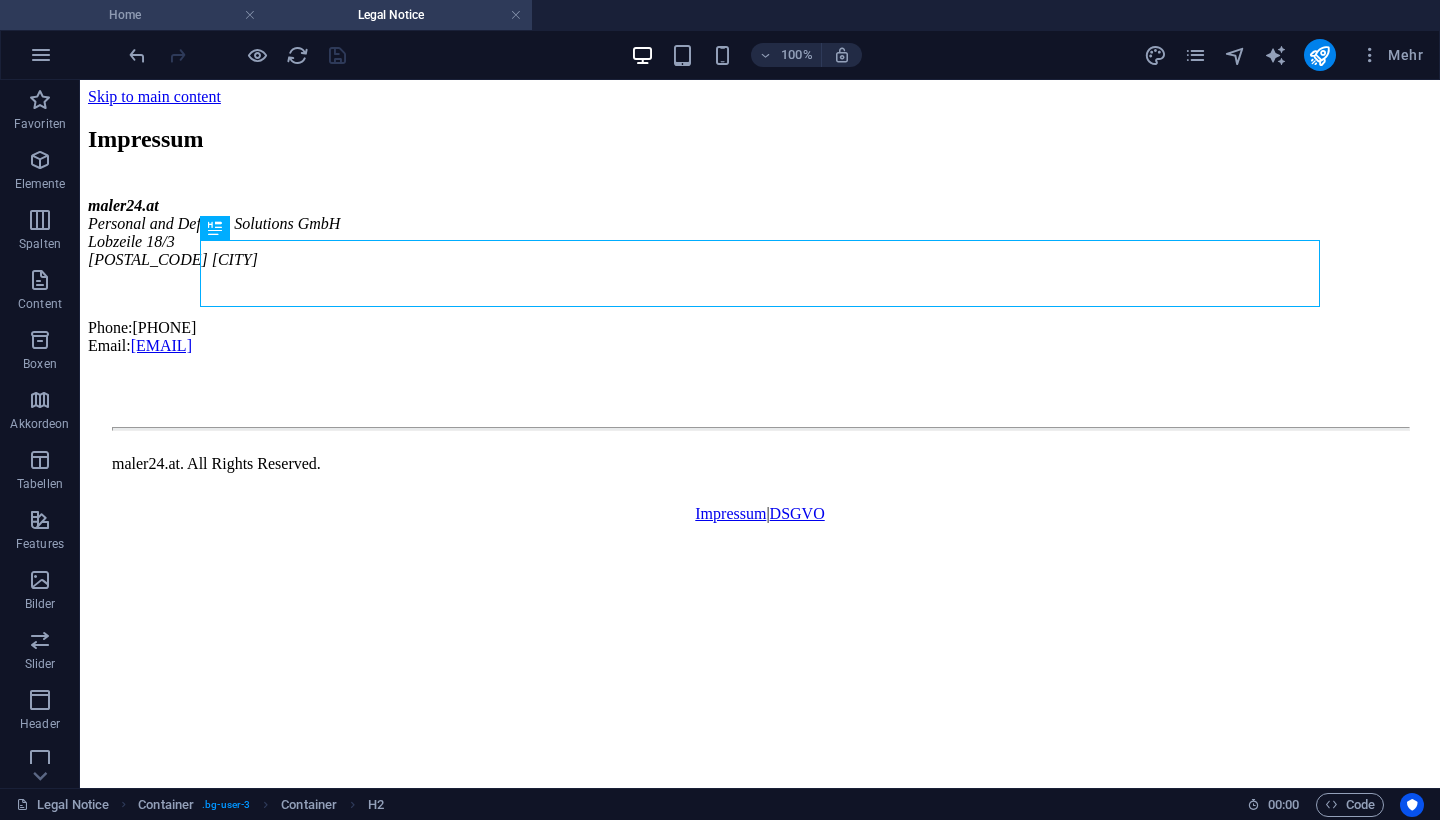 click on "Home" at bounding box center (133, 15) 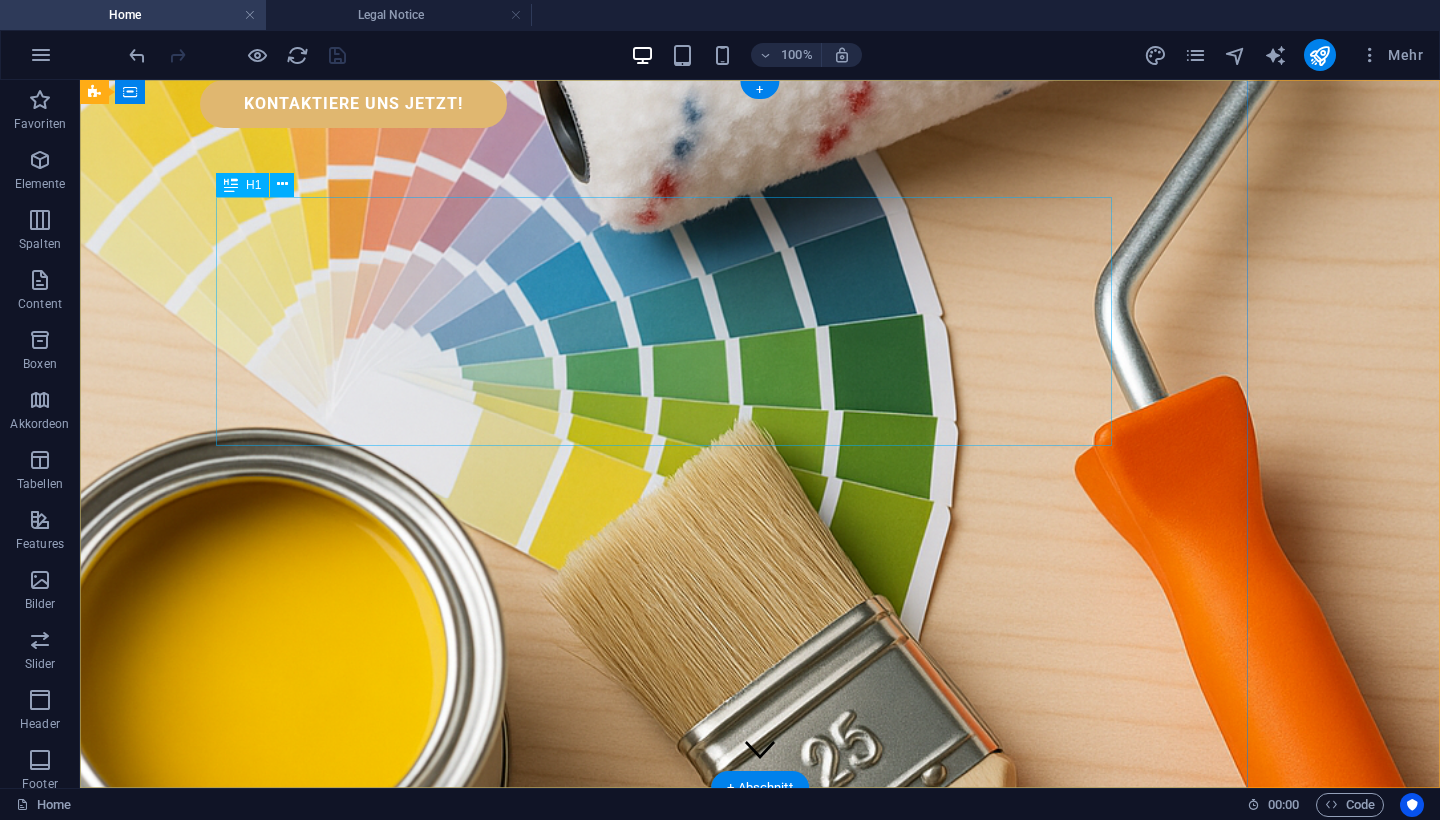 scroll, scrollTop: 0, scrollLeft: 0, axis: both 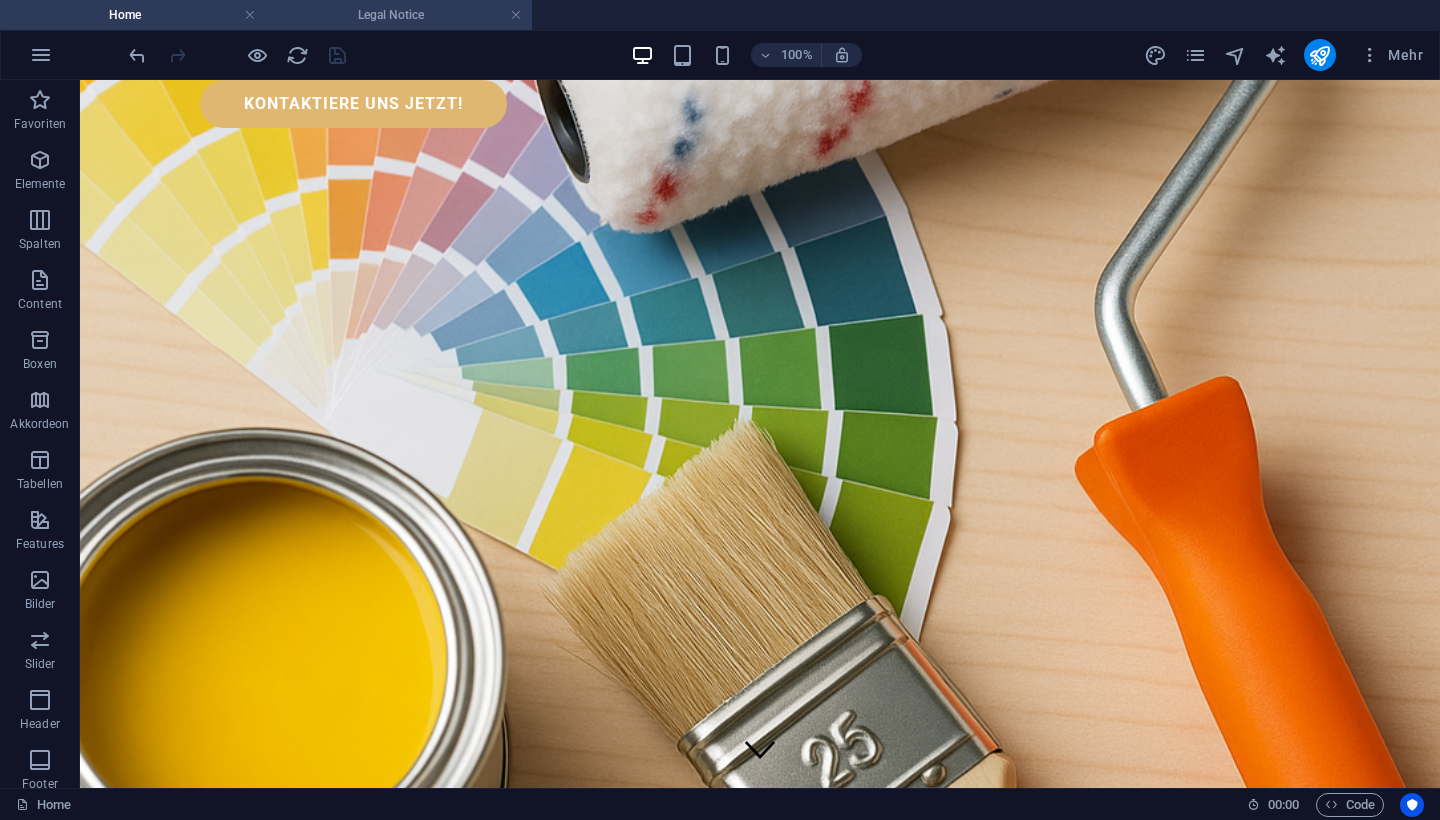 click on "Legal Notice" at bounding box center (399, 15) 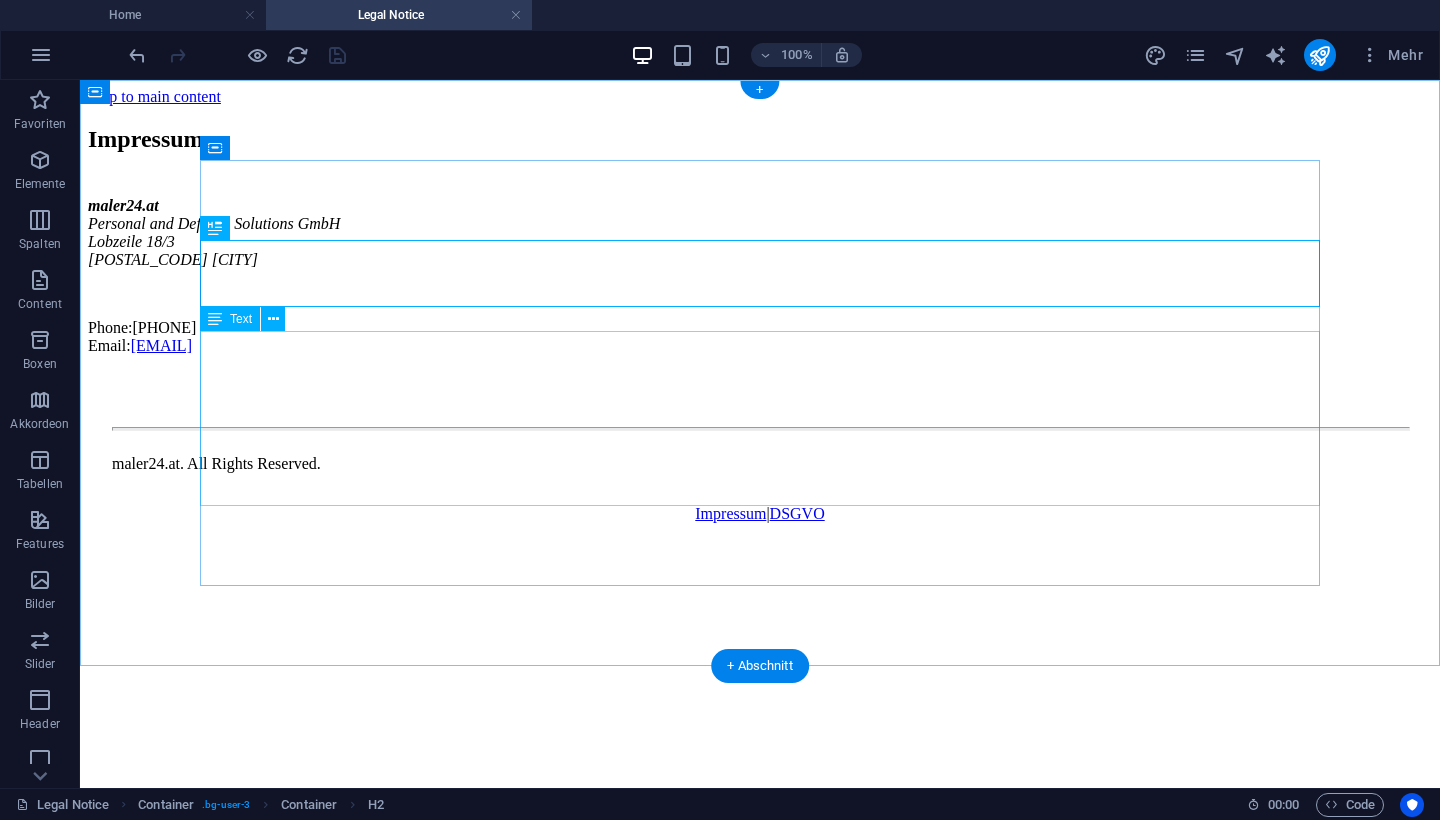 click on "maler24.at   Personal and Defence    Solutions GmbH Lobzeile 18/3 [POSTAL_CODE] [CITY] Phone:  [PHONE] Email:  [EMAIL]" at bounding box center [760, 276] 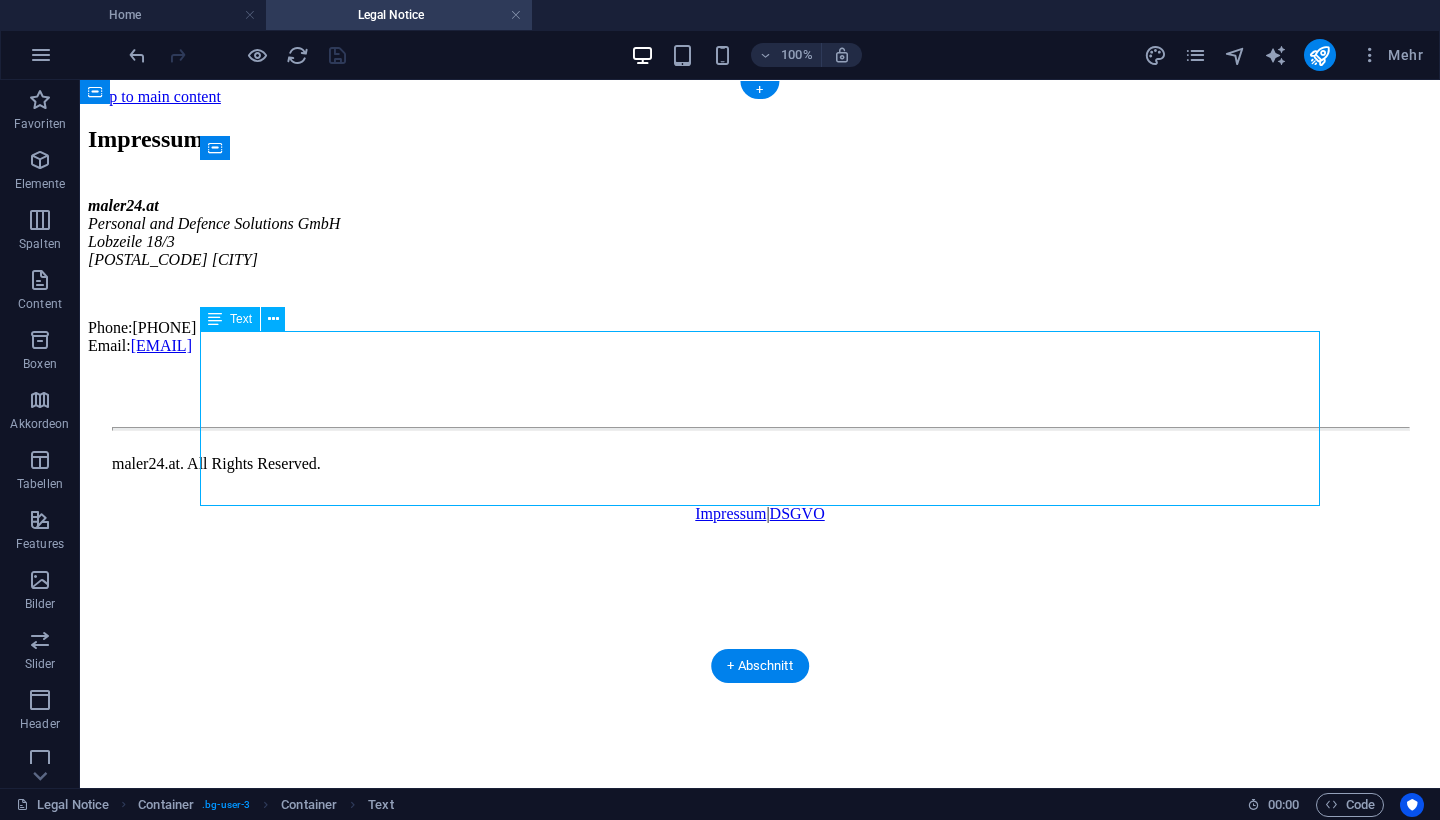click on "maler24.at   Personal and Defence    Solutions GmbH Lobzeile 18/3 [POSTAL_CODE] [CITY] Phone:  [PHONE] Email:  [EMAIL]" at bounding box center (760, 276) 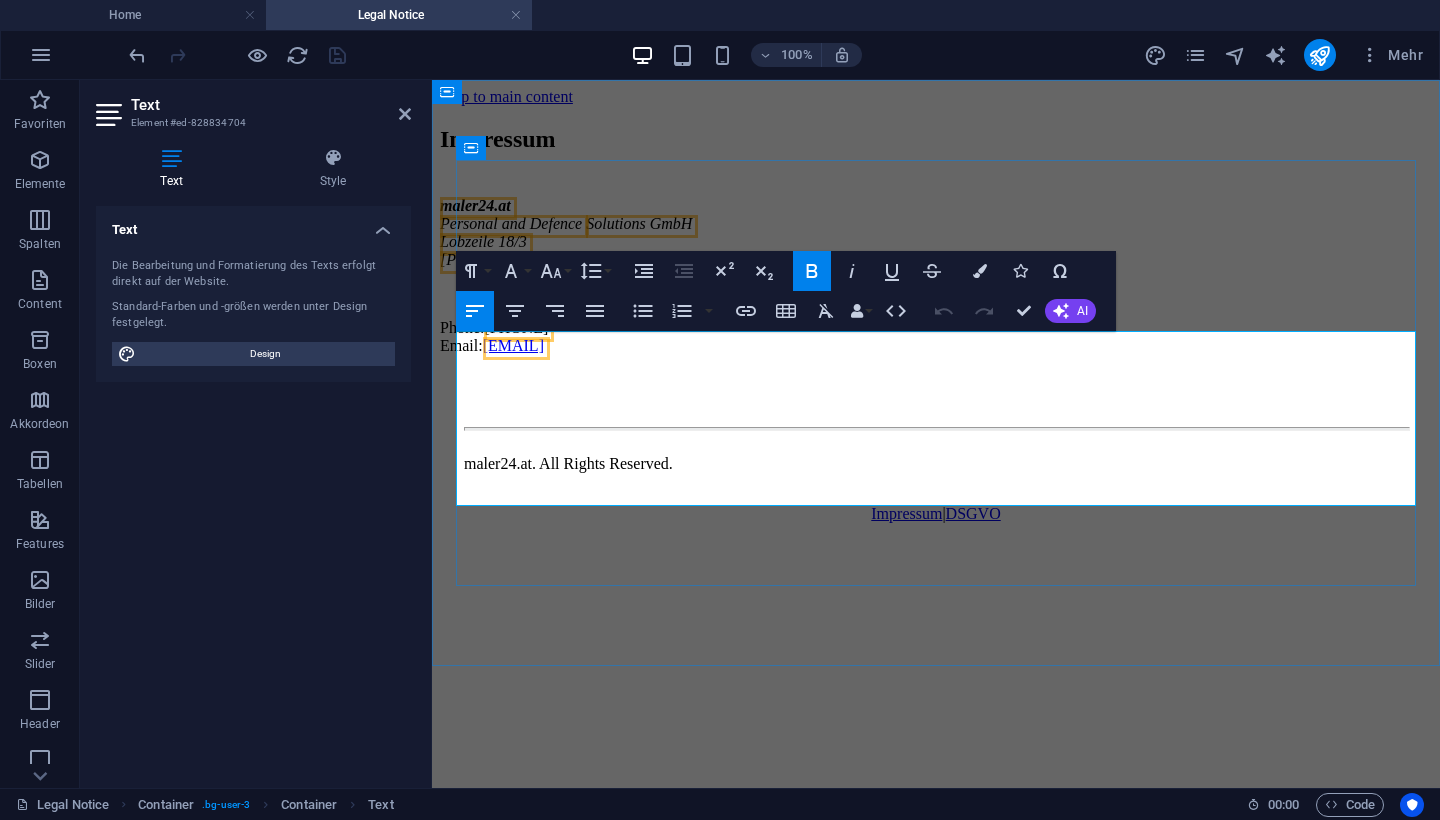 click on "Phone:  [PHONE] Email:  [EMAIL]" at bounding box center (936, 337) 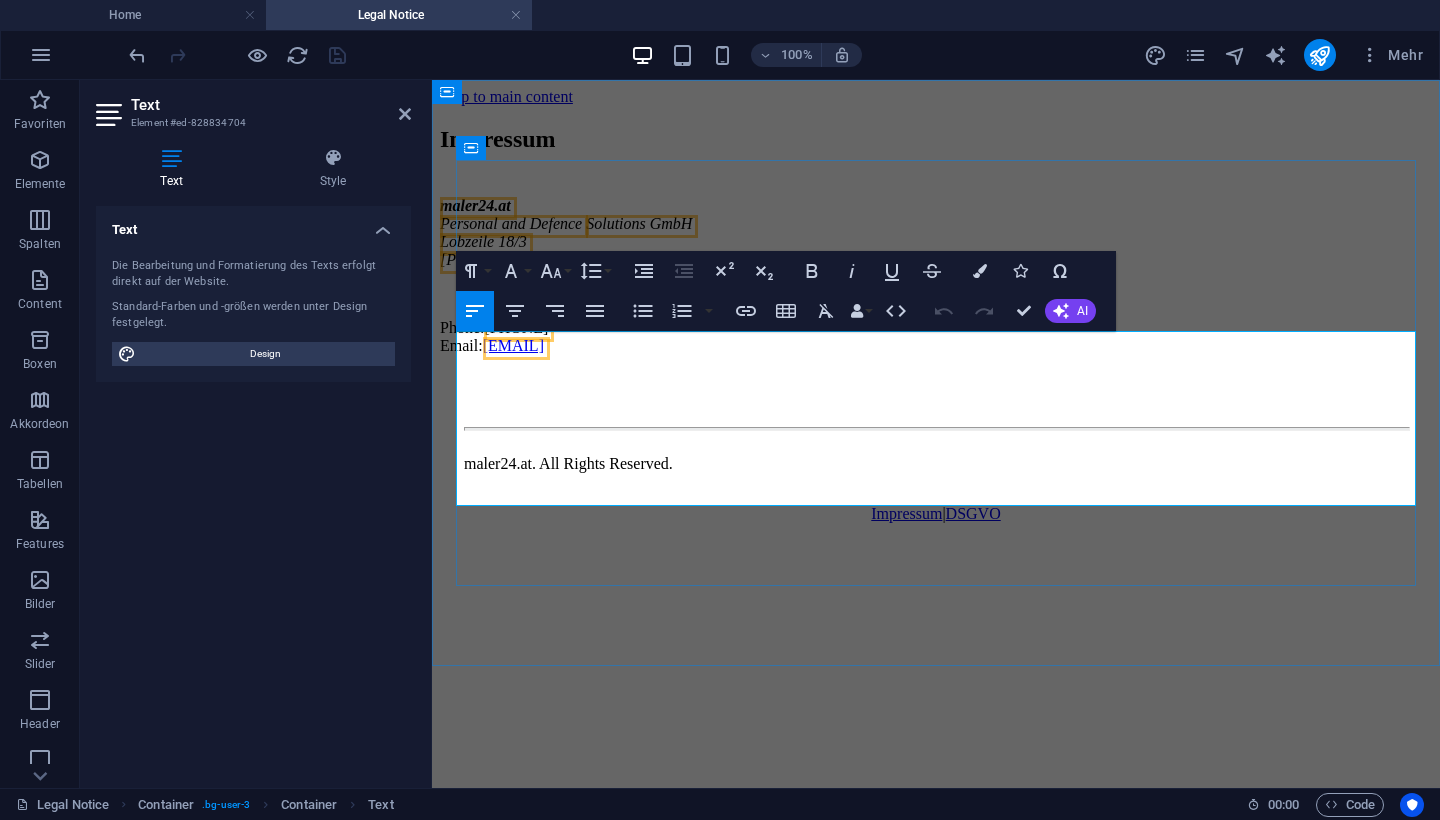 click on "Phone:  [PHONE] Email:  [EMAIL]" at bounding box center (936, 337) 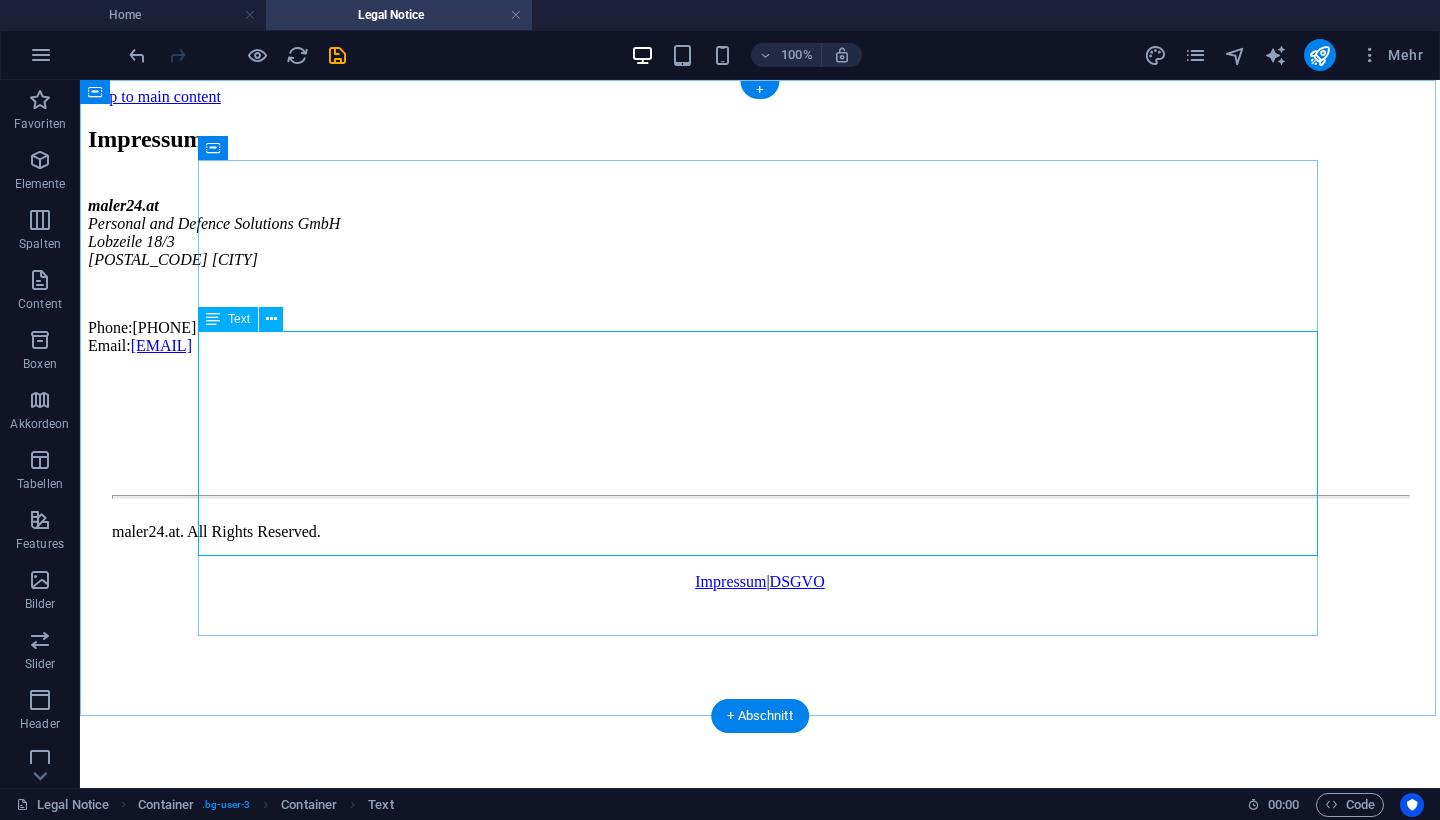 click on "maler24.at   Personal and Defence    Solutions GmbH Lobzeile 18/3 [POSTAL_CODE] [CITY] Phone:  [PHONE] Email:  [EMAIL]" at bounding box center (760, 310) 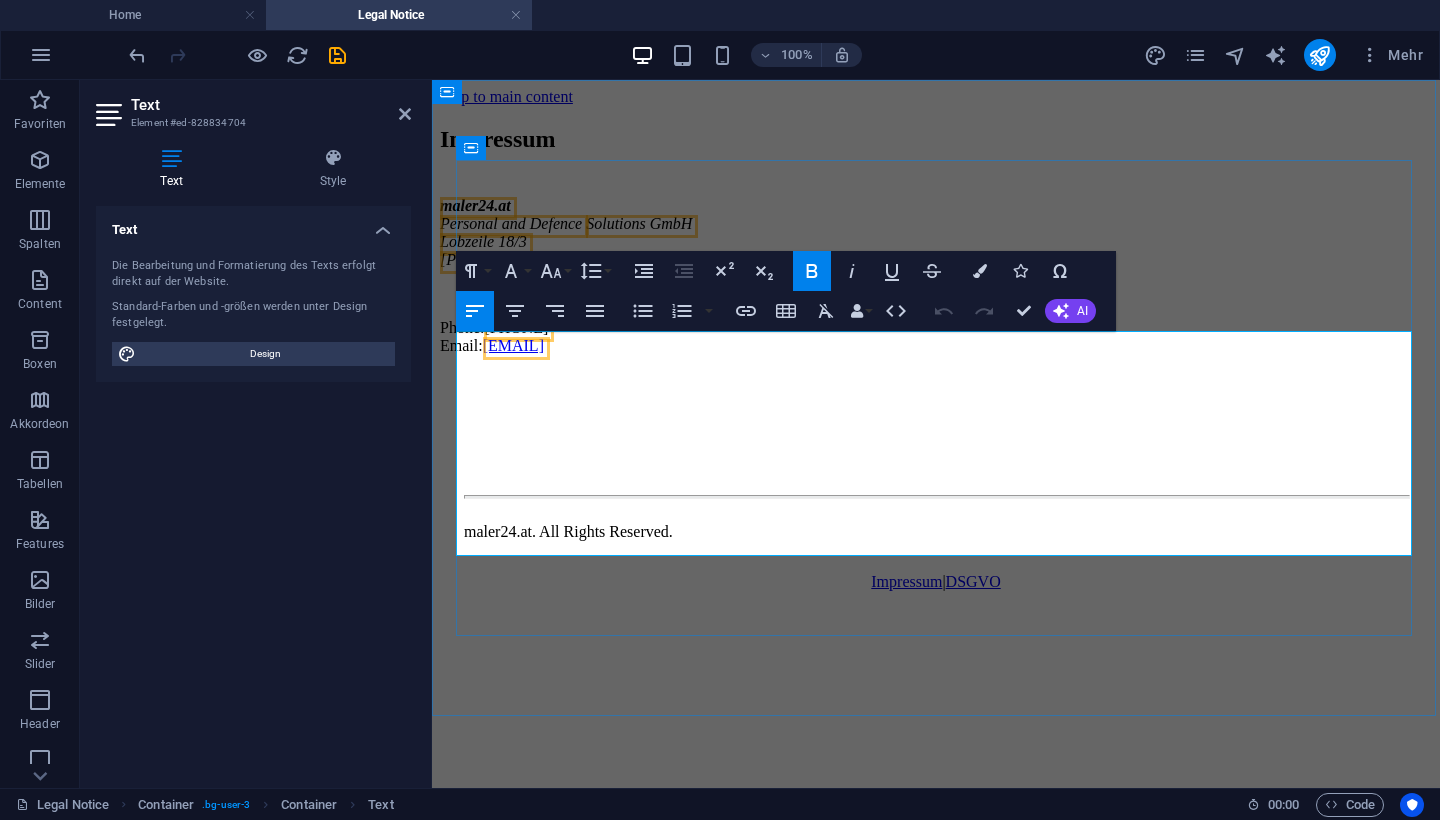 click at bounding box center (936, 414) 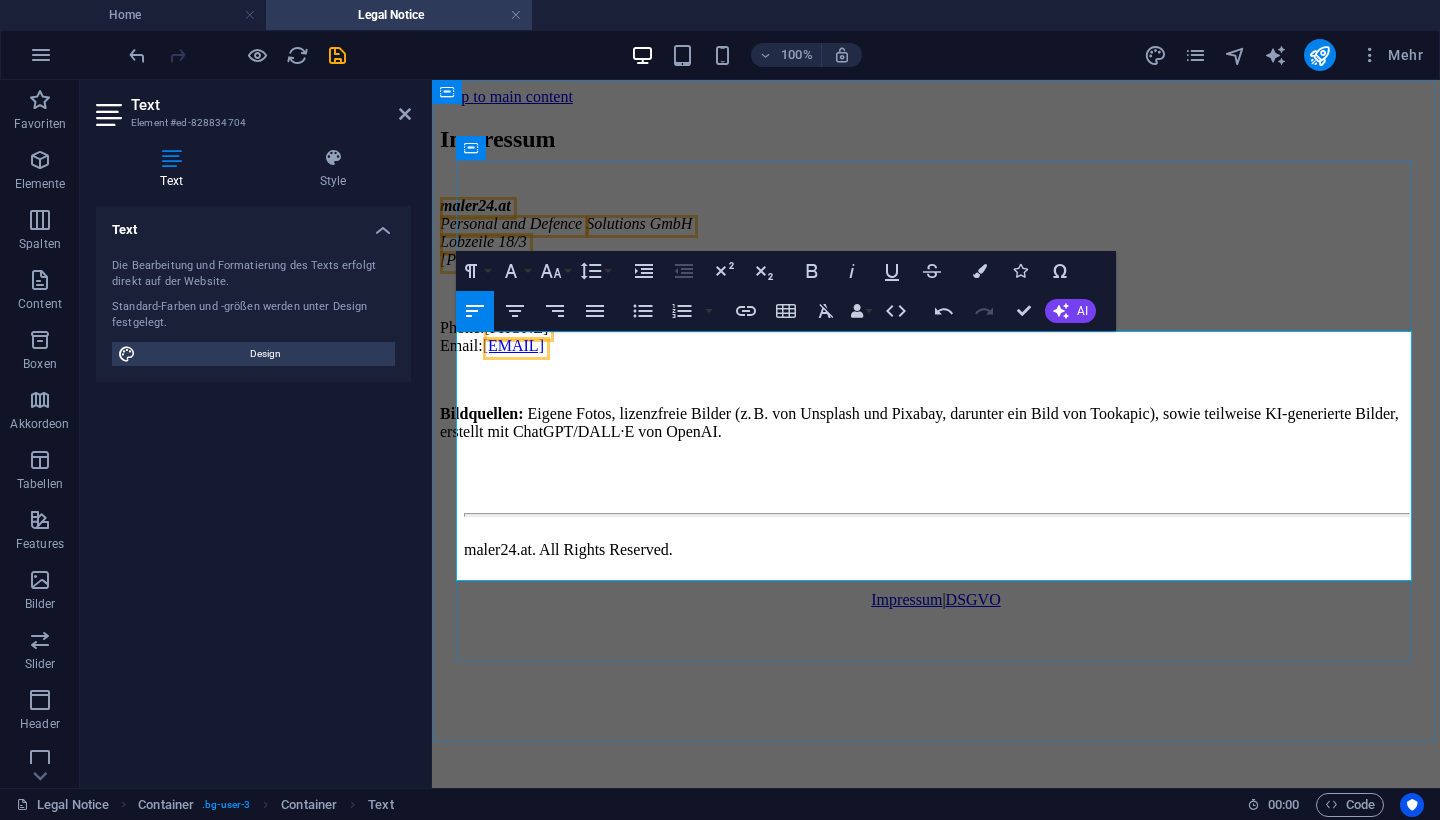 click on "Eigene Fotos, lizenzfreie Bilder (z. B. von Unsplash und Pixabay, darunter ein Bild von Tookapic), sowie teilweise KI-generierte Bilder, erstellt mit ChatGPT/DALL·E von OpenAI." at bounding box center [919, 422] 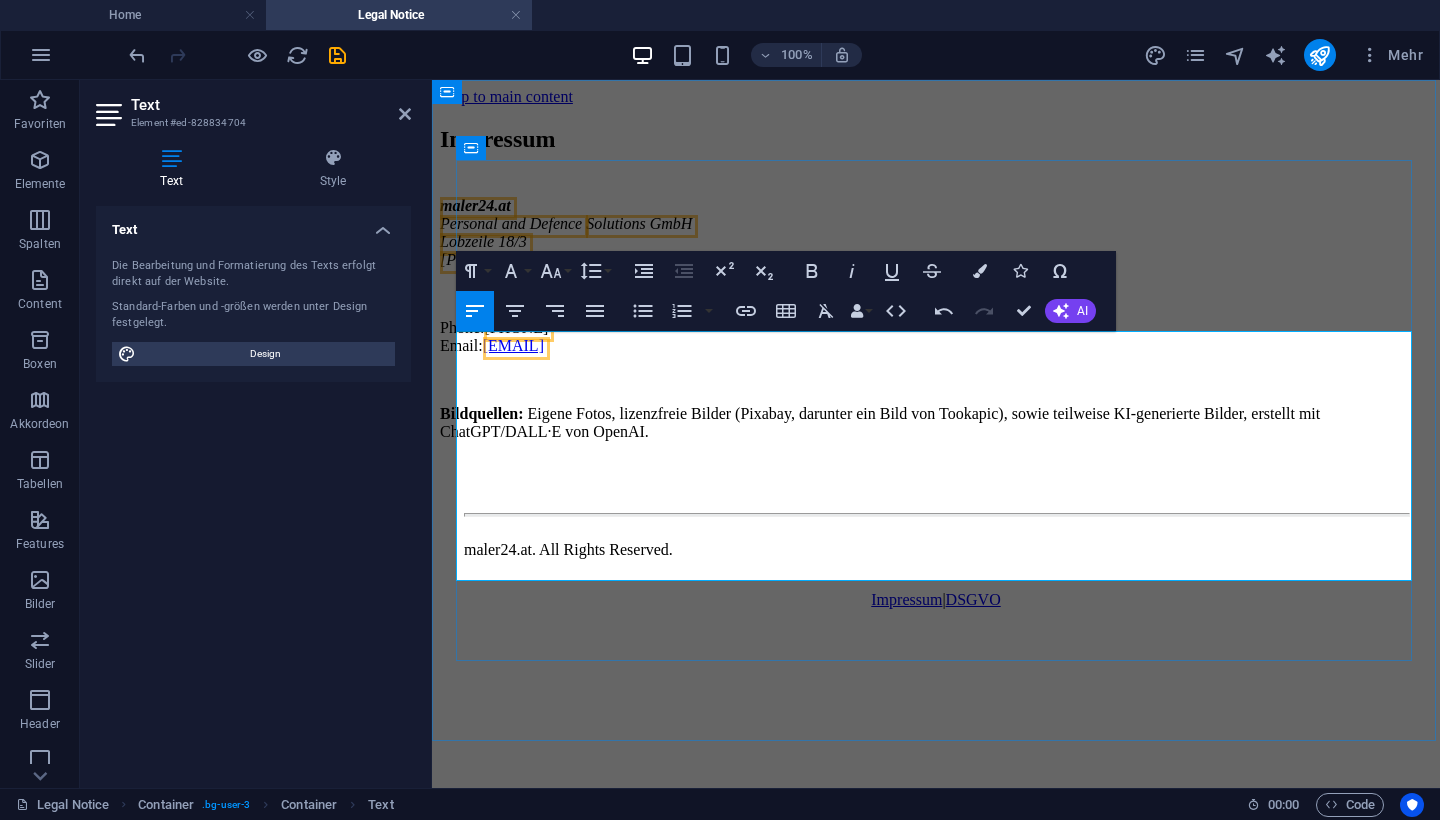 click on "Eigene Fotos, lizenzfreie Bilder (Pixabay, darunter ein Bild von Tookapic), sowie teilweise KI-generierte Bilder, erstellt mit ChatGPT/DALL·E von OpenAI." at bounding box center (880, 422) 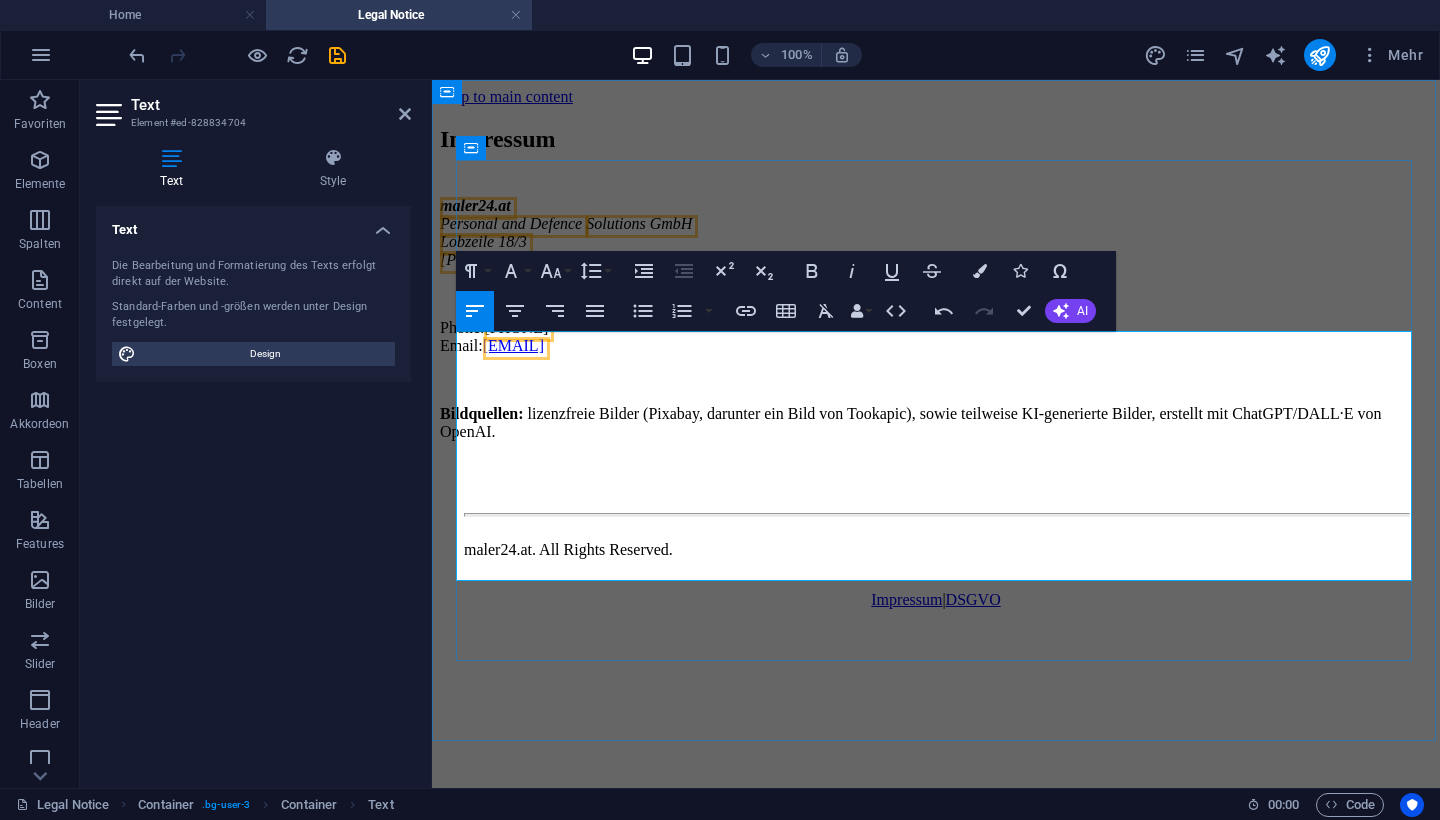 drag, startPoint x: 457, startPoint y: 542, endPoint x: 574, endPoint y: 563, distance: 118.869675 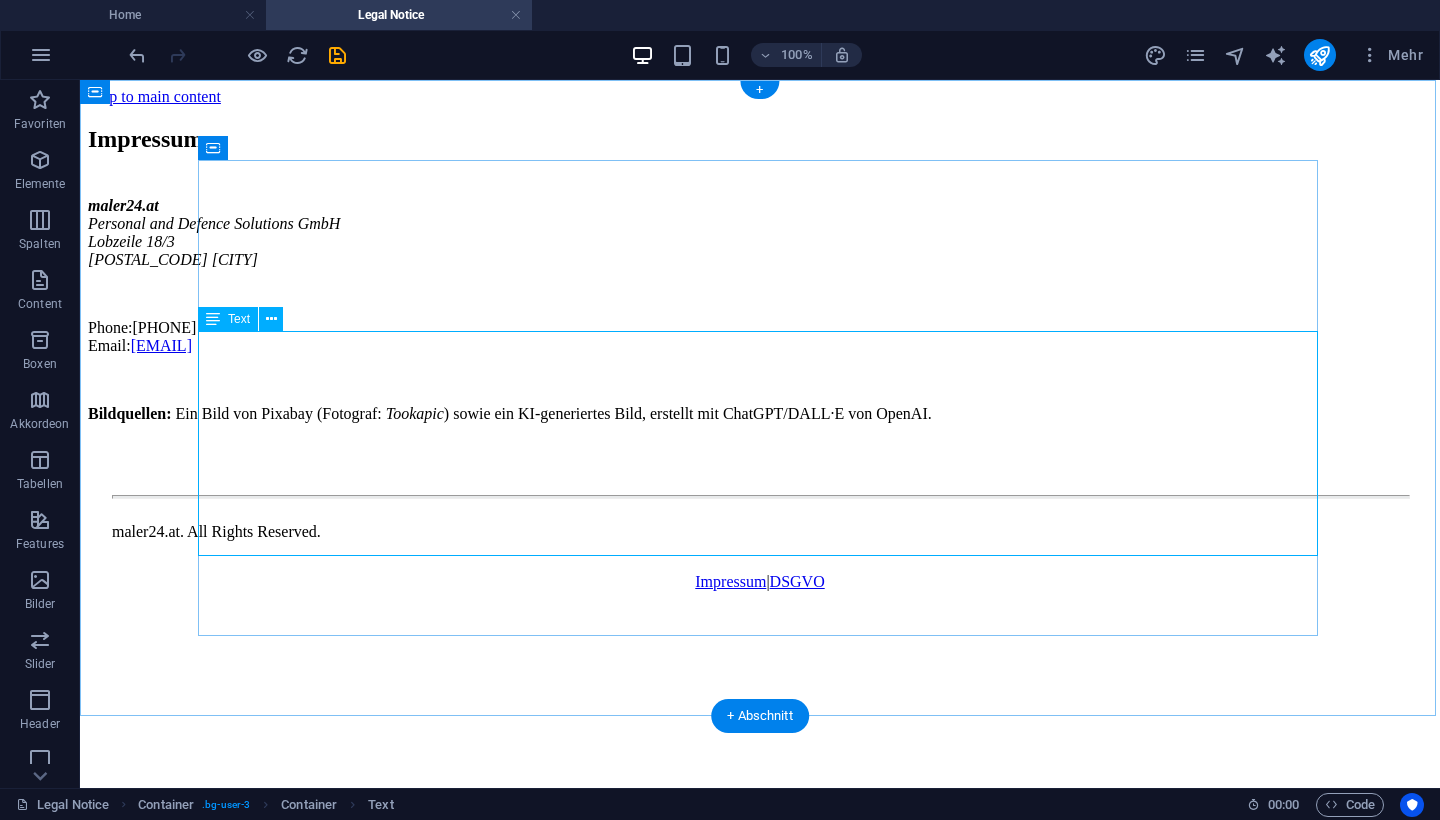 click on "maler24.at Solutions GmbH Lobzeile 18/3 [POSTAL_CODE] [CITY] Phone: [PHONE] Email: [EMAIL] Bildquellen: Ein Bild von Pixabay (Fotograf: Tookapic) sowie ein KI-generiertes Bild, erstellt mit ChatGPT/DALL·E von OpenAI." at bounding box center (760, 310) 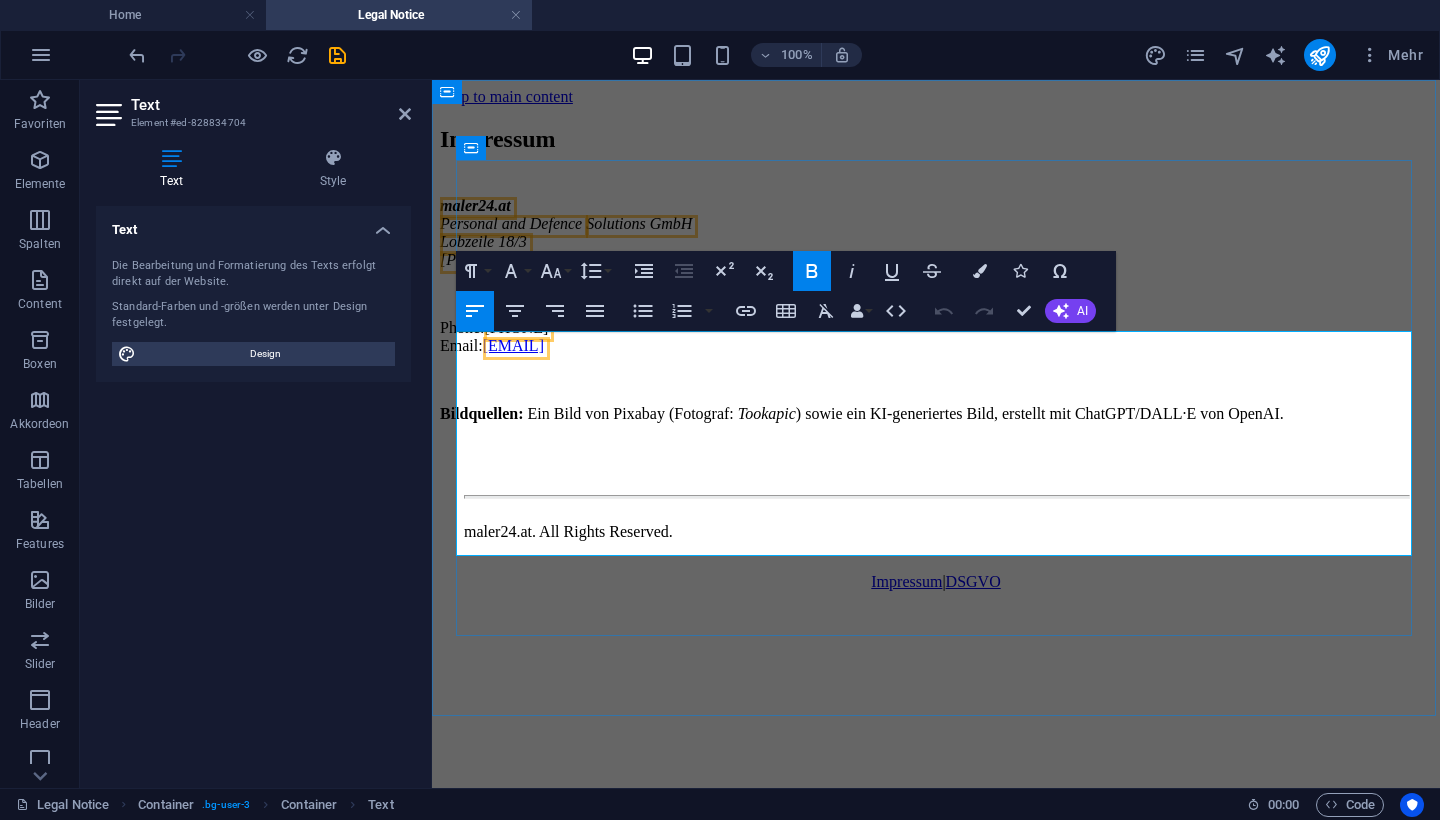 click at bounding box center [936, 294] 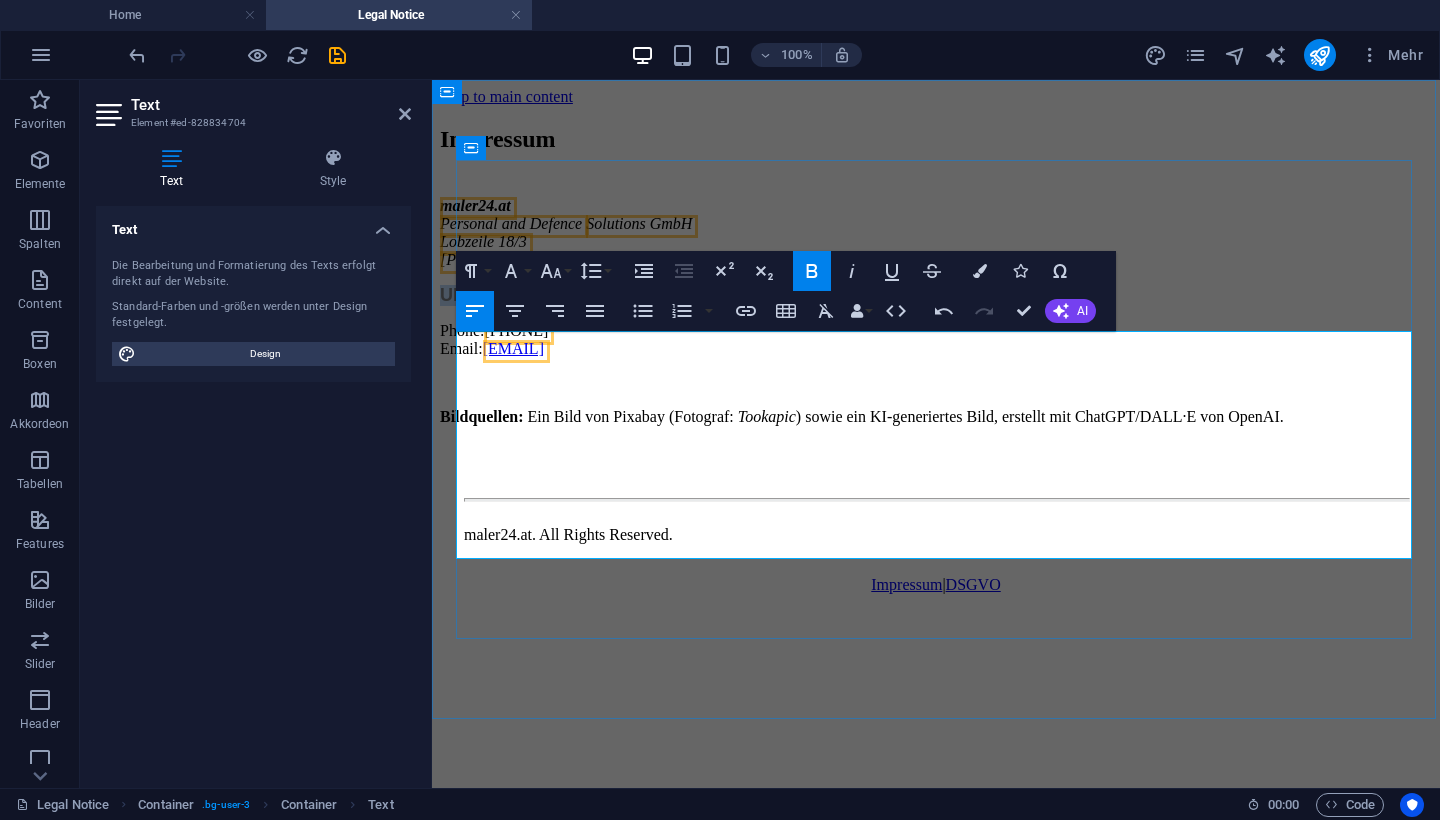 drag, startPoint x: 631, startPoint y: 444, endPoint x: 457, endPoint y: 444, distance: 174 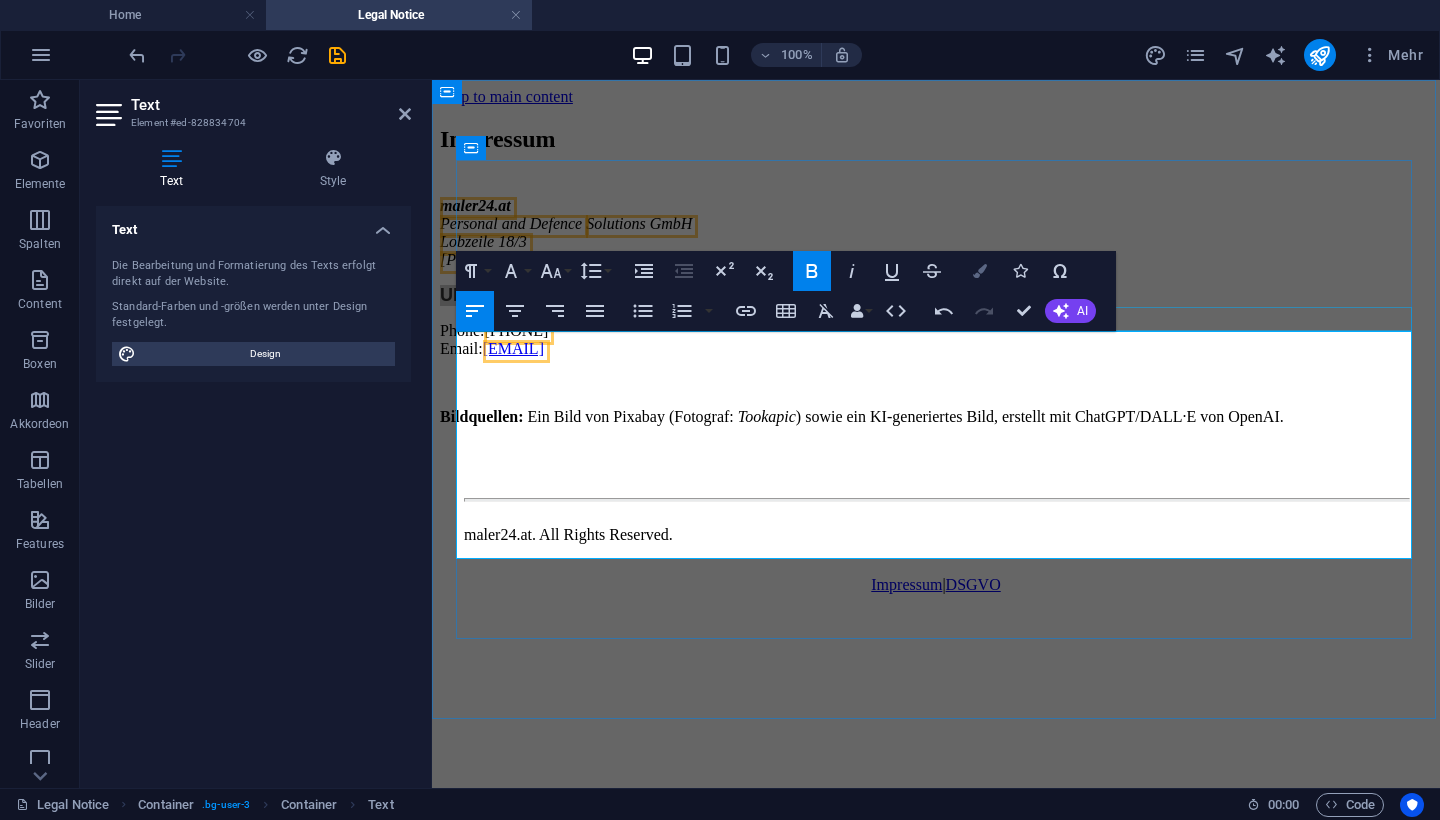 click at bounding box center [980, 271] 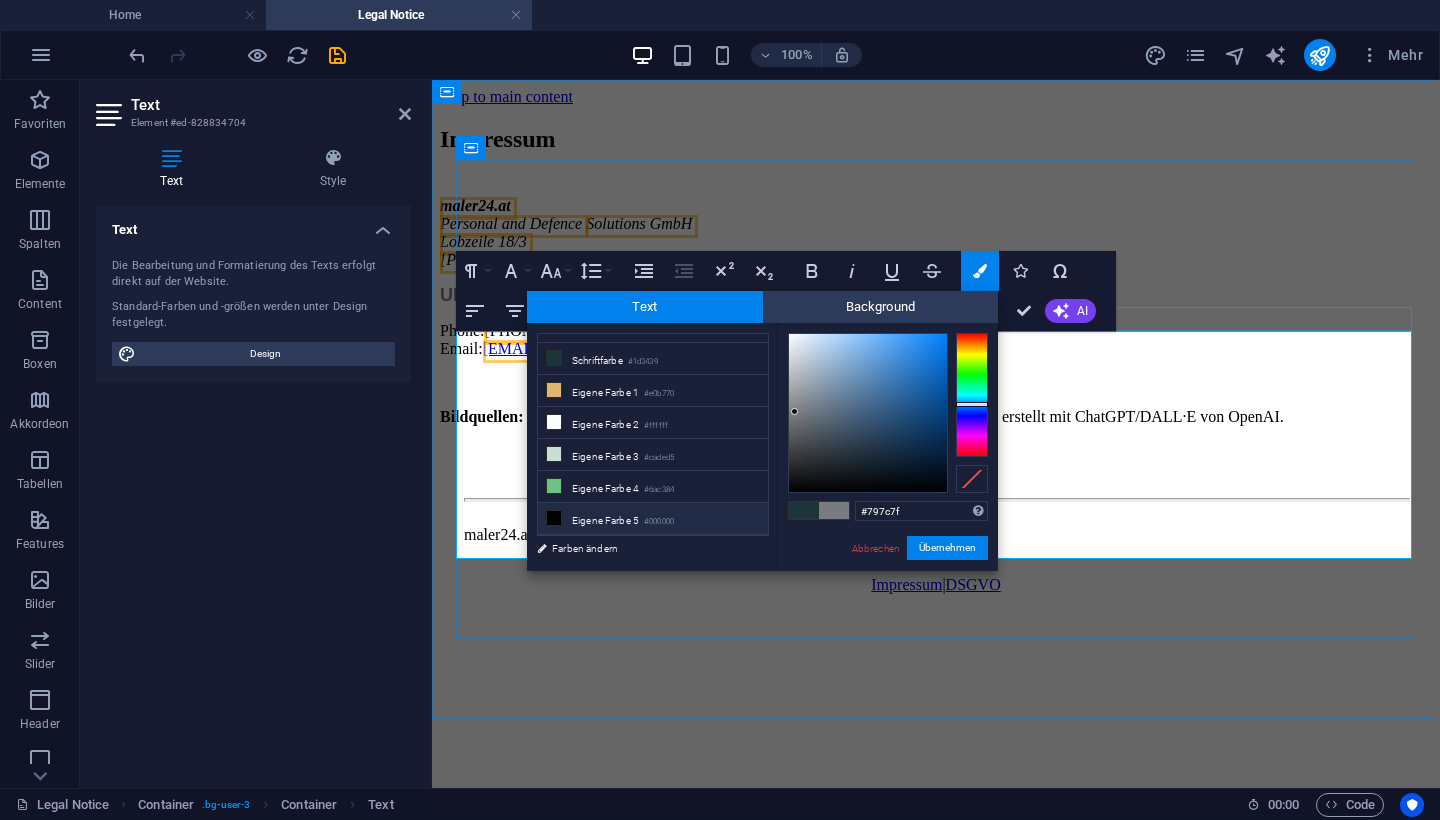 scroll, scrollTop: 87, scrollLeft: 0, axis: vertical 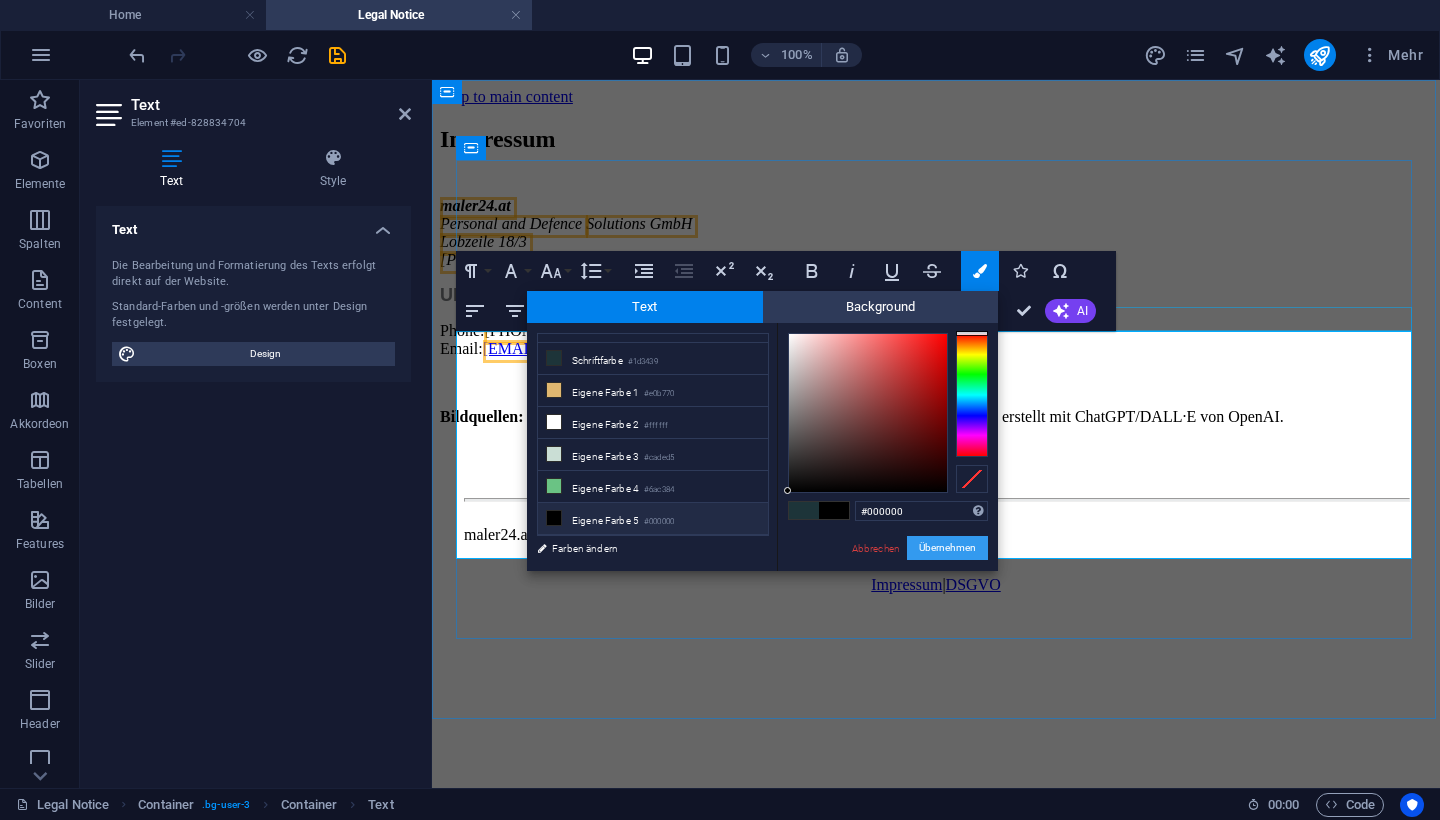 click on "Übernehmen" at bounding box center [947, 548] 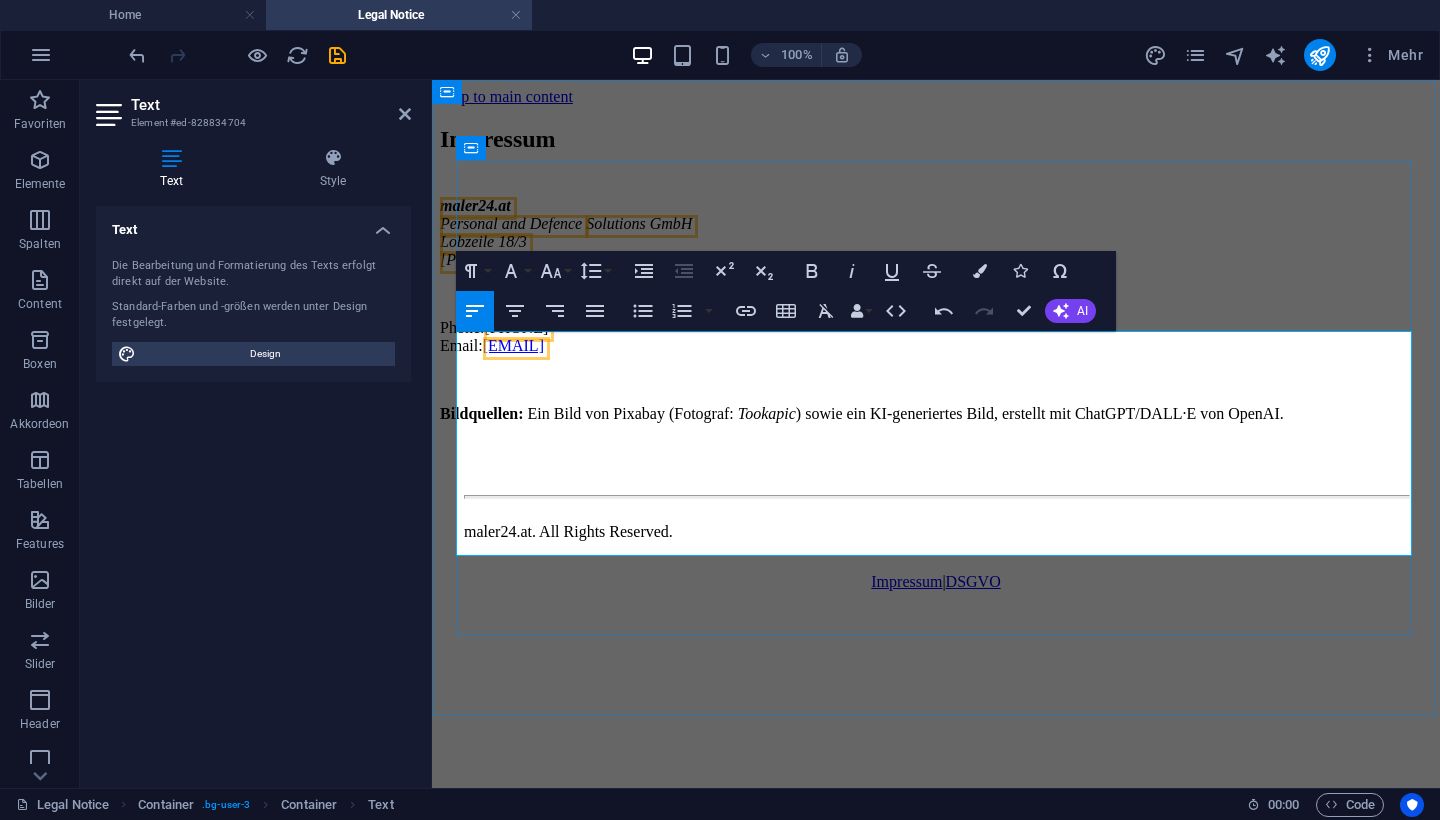 type 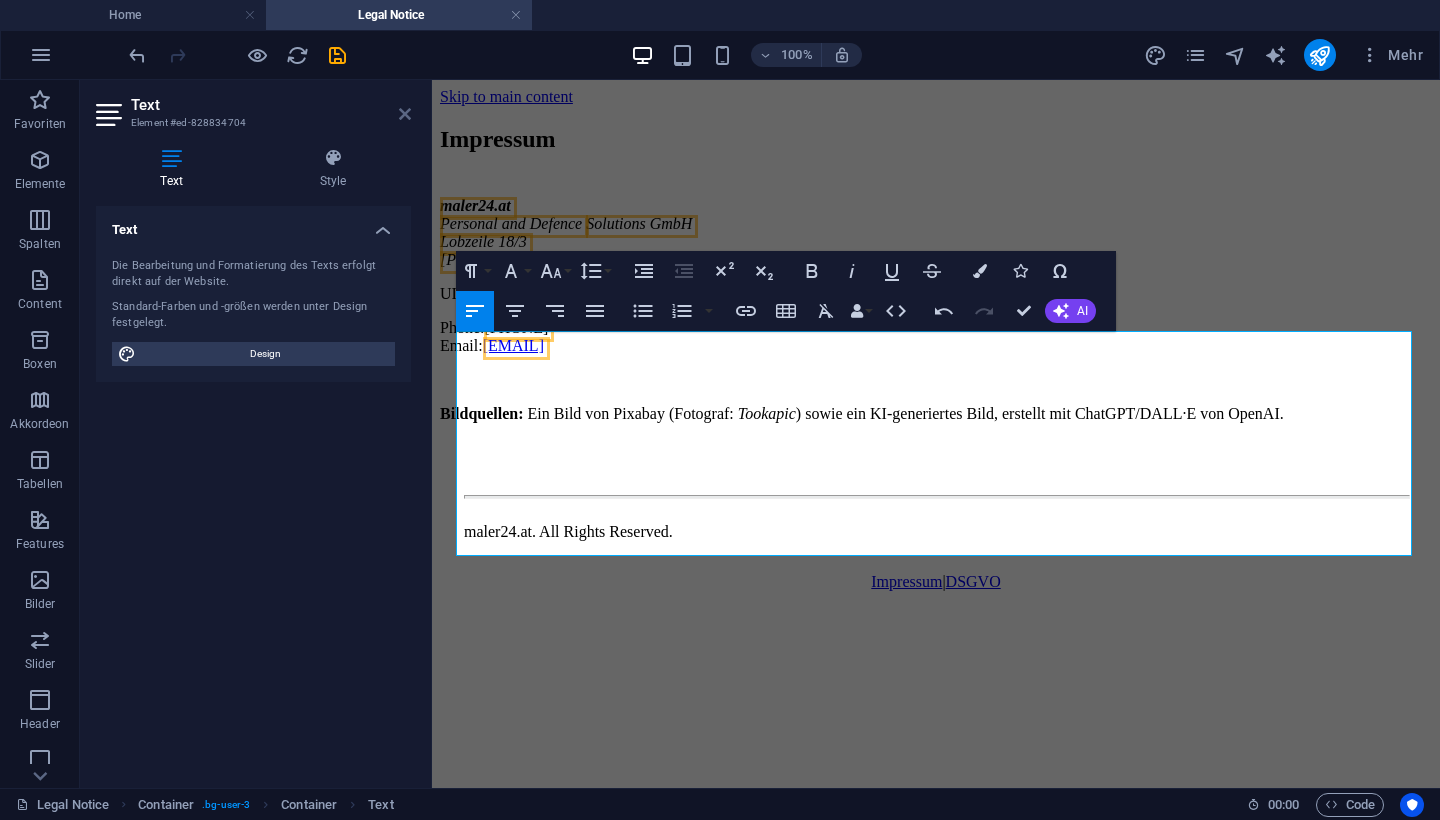 click at bounding box center [405, 114] 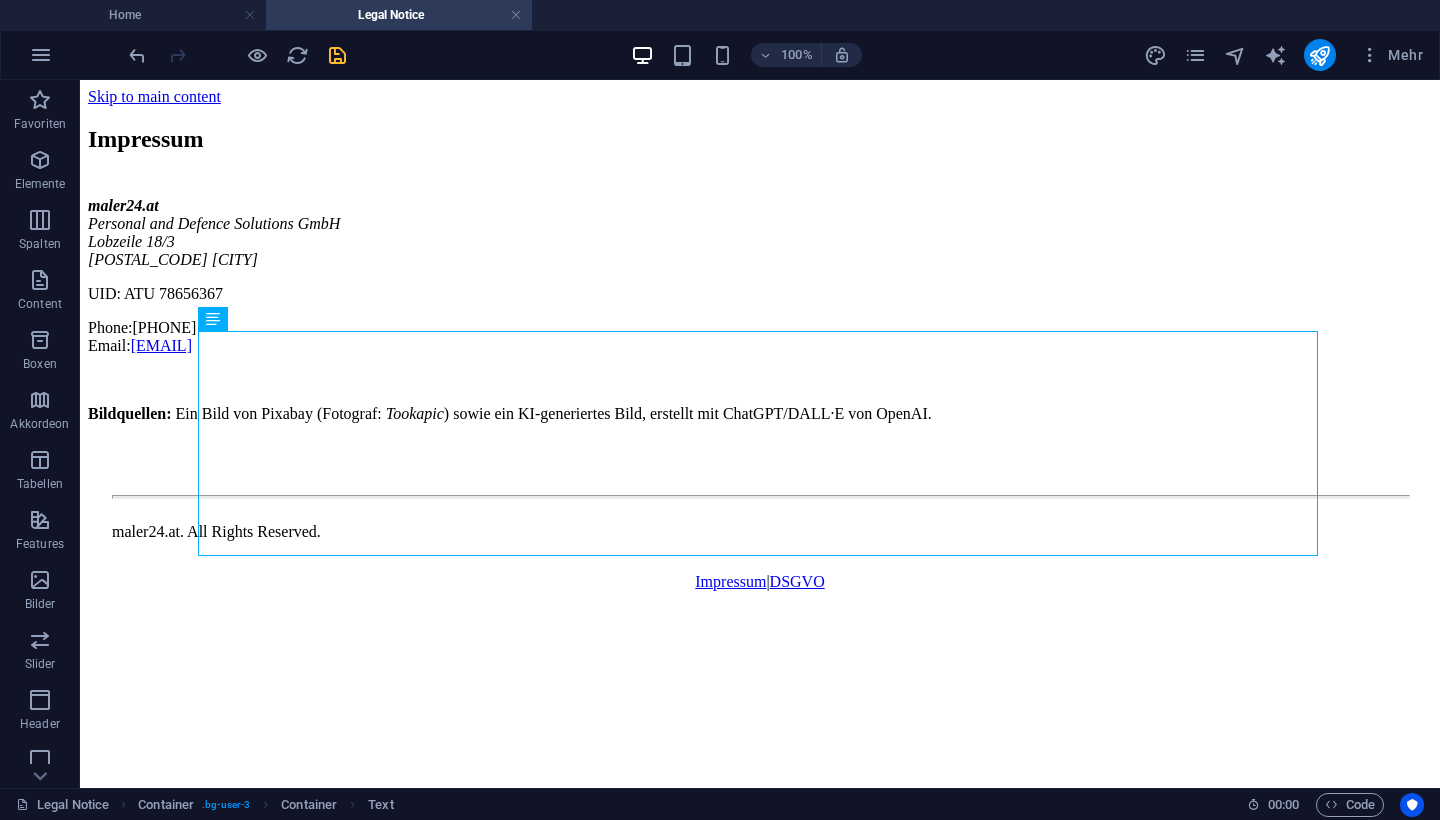 click at bounding box center [337, 55] 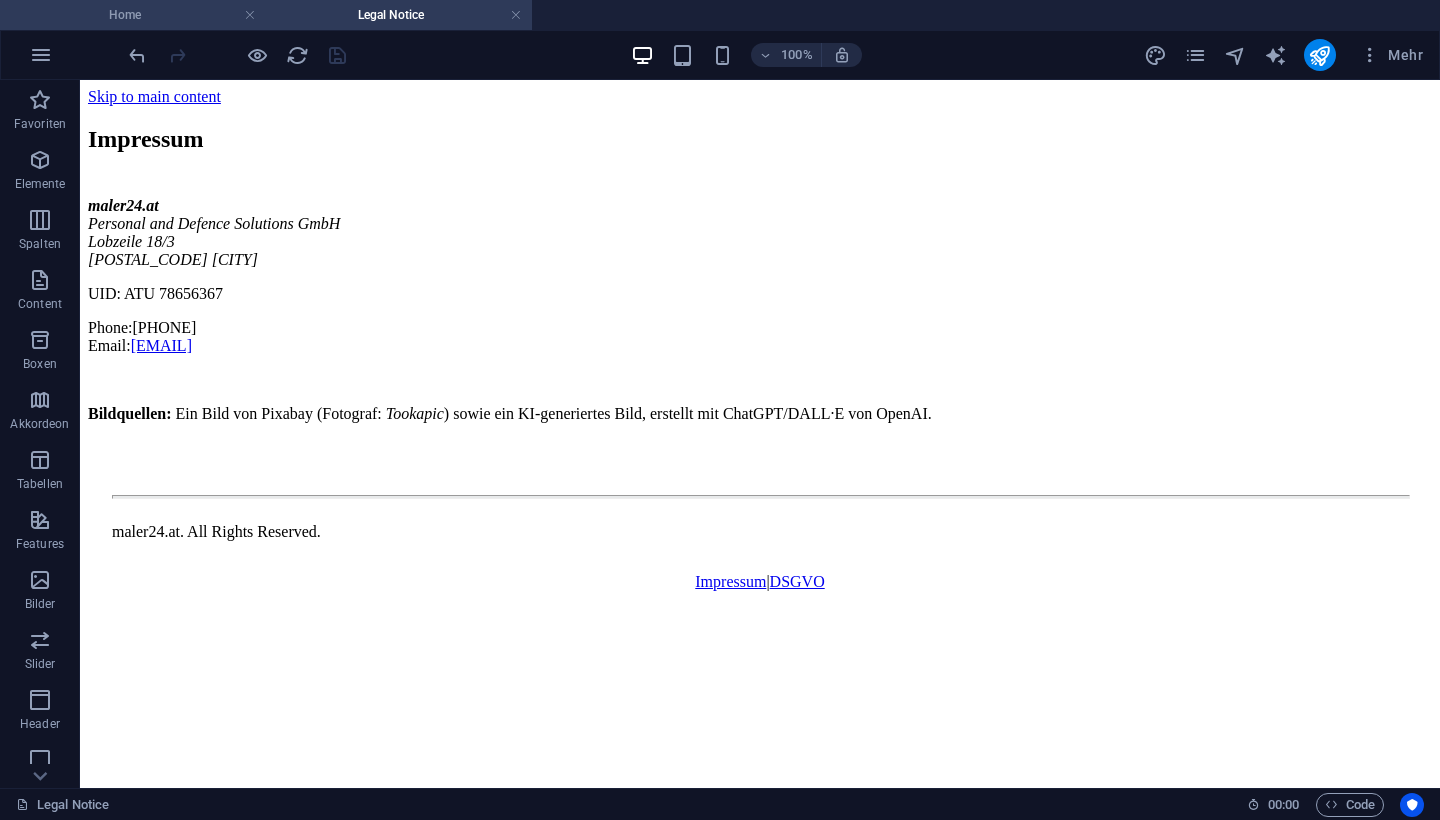 click on "Home" at bounding box center (133, 15) 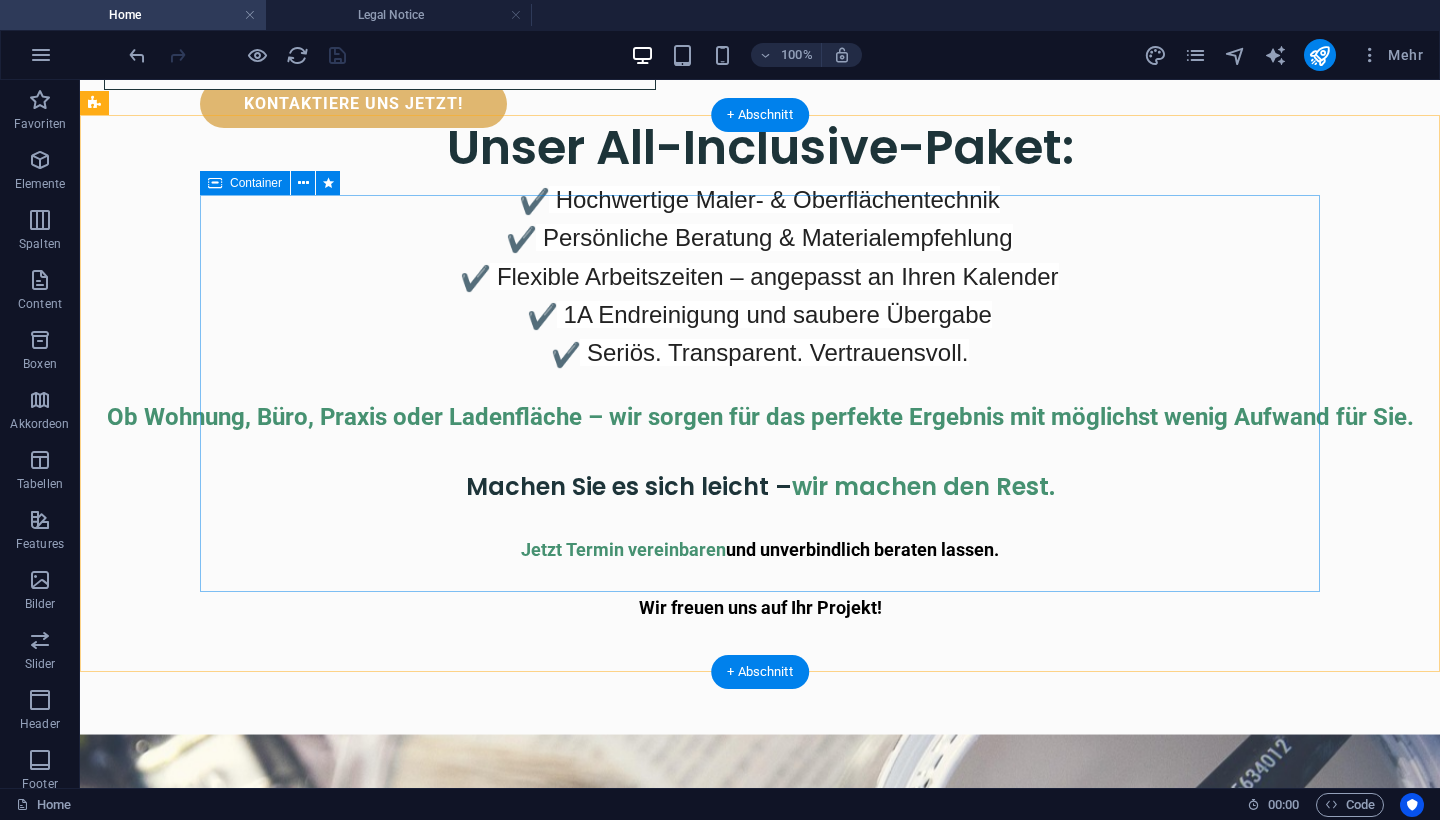 scroll, scrollTop: 2349, scrollLeft: 0, axis: vertical 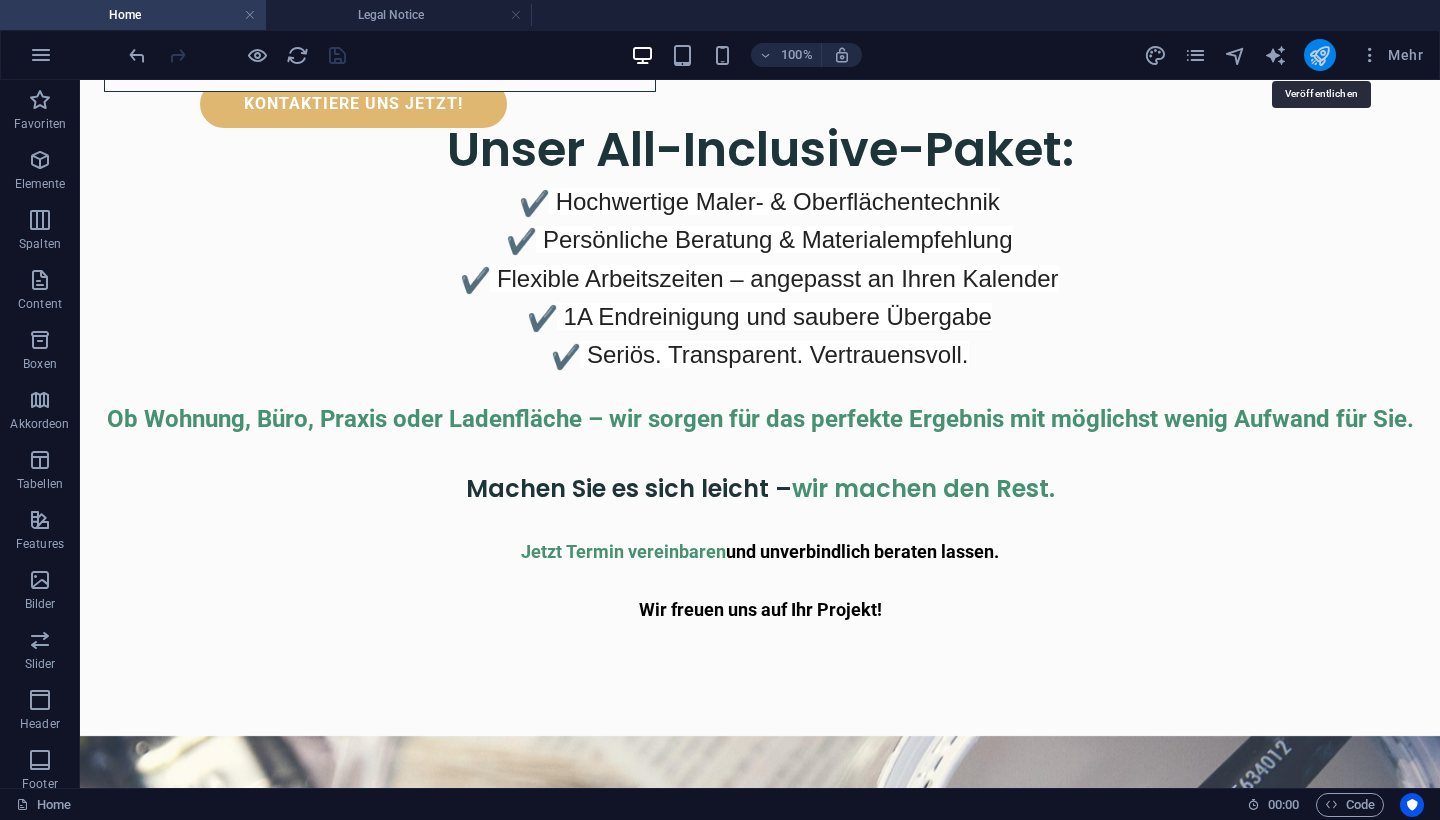click at bounding box center [1319, 55] 